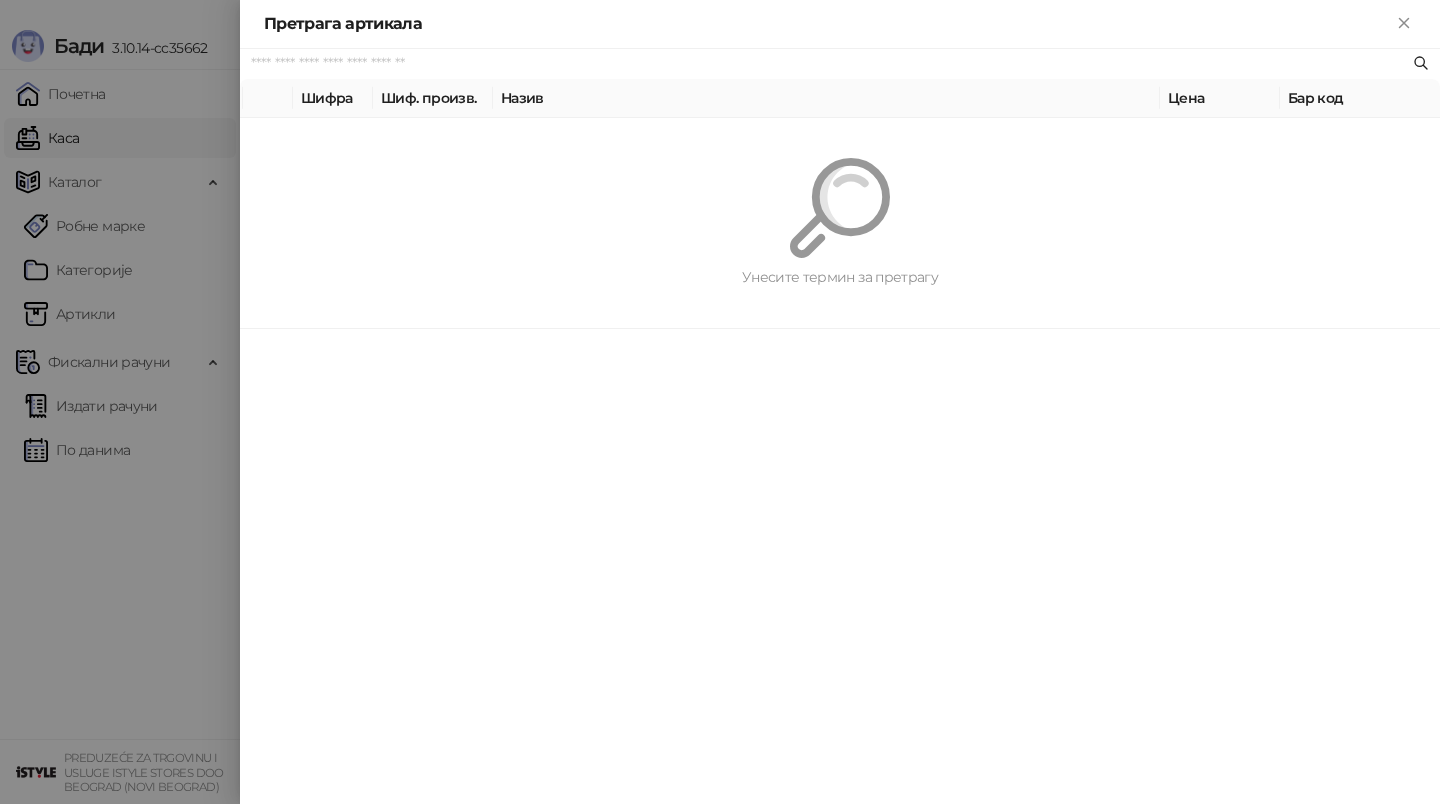 scroll, scrollTop: 0, scrollLeft: 0, axis: both 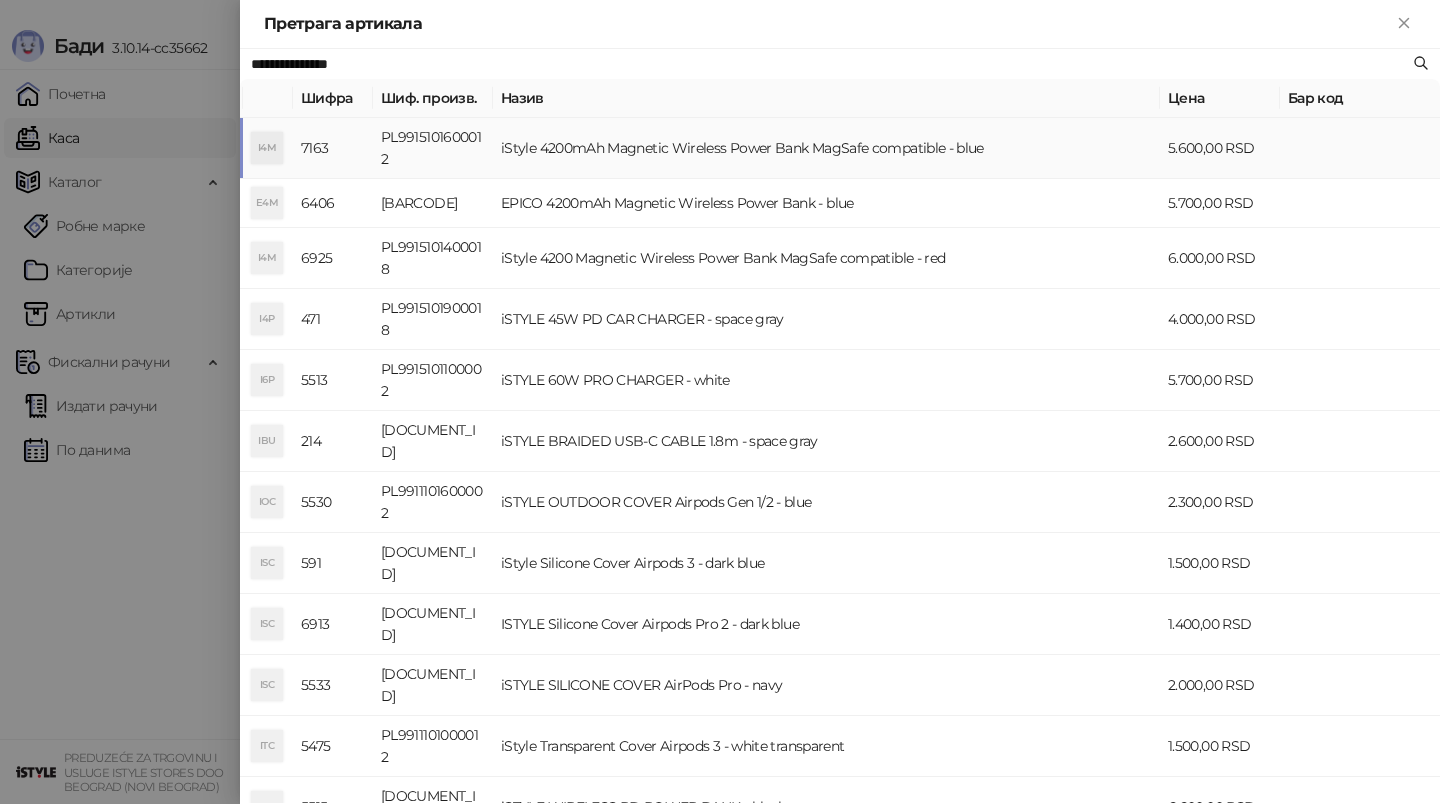 click on "iStyle 4200mAh Magnetic Wireless Power Bank MagSafe compatible - blue" at bounding box center (826, 148) 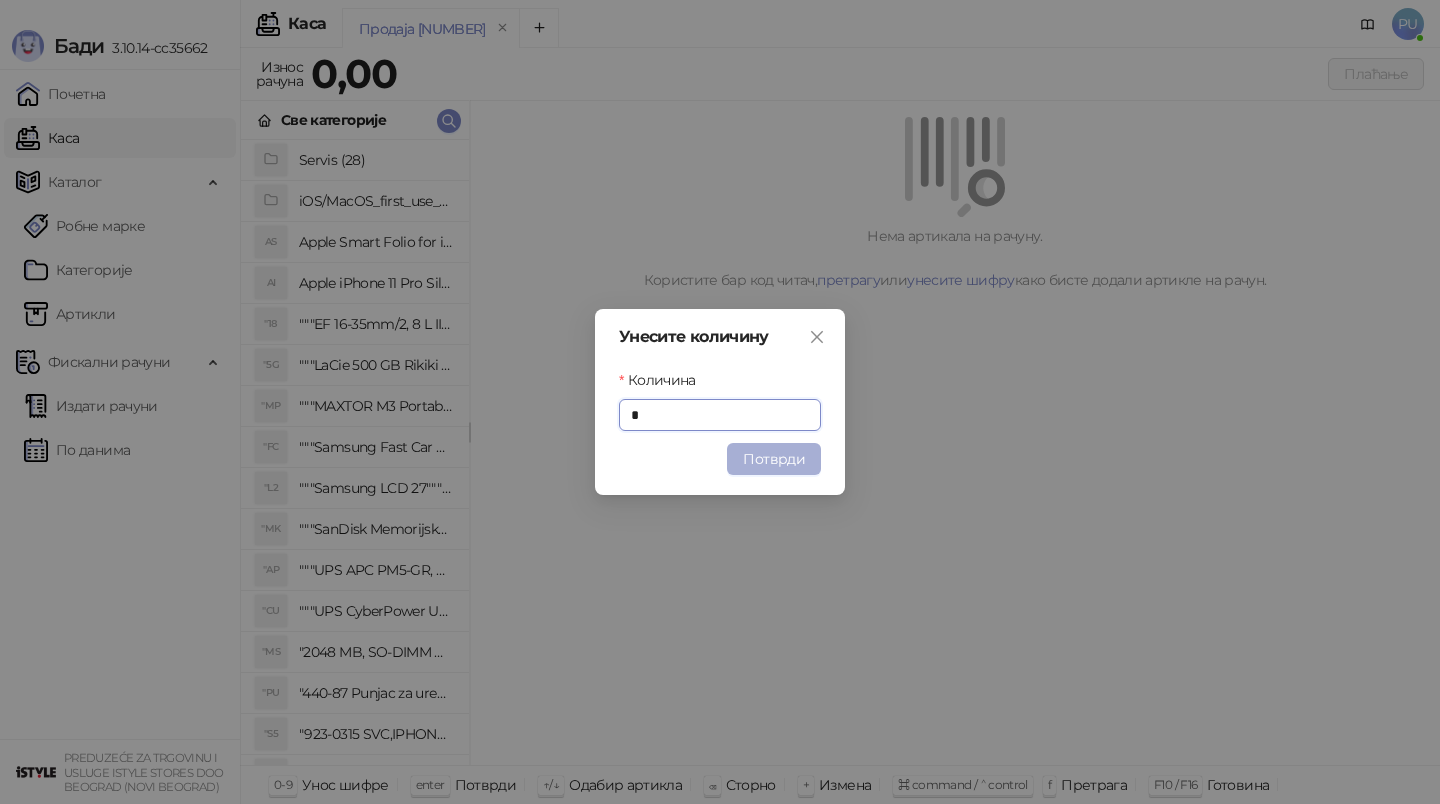 click on "Потврди" at bounding box center (774, 459) 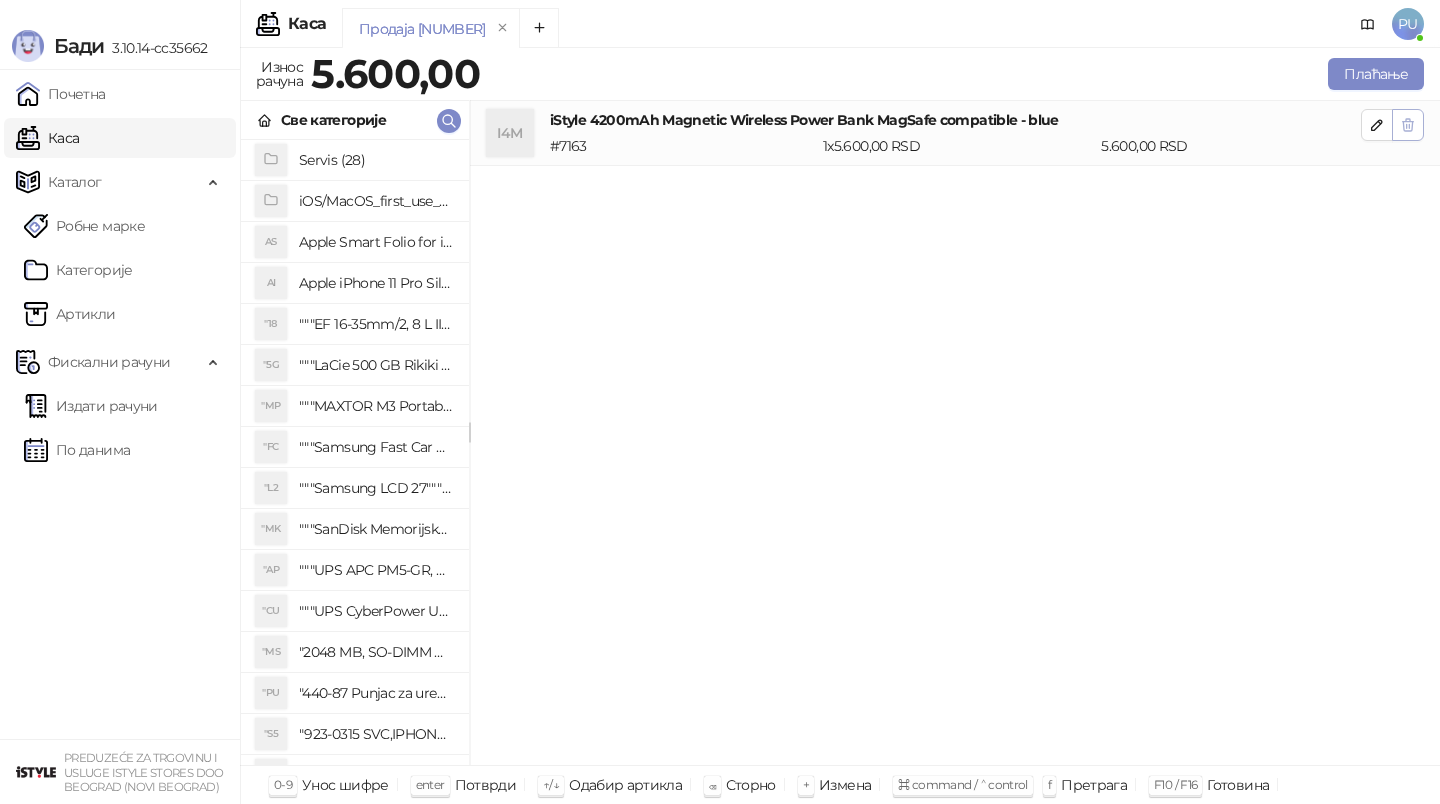 click at bounding box center [1408, 125] 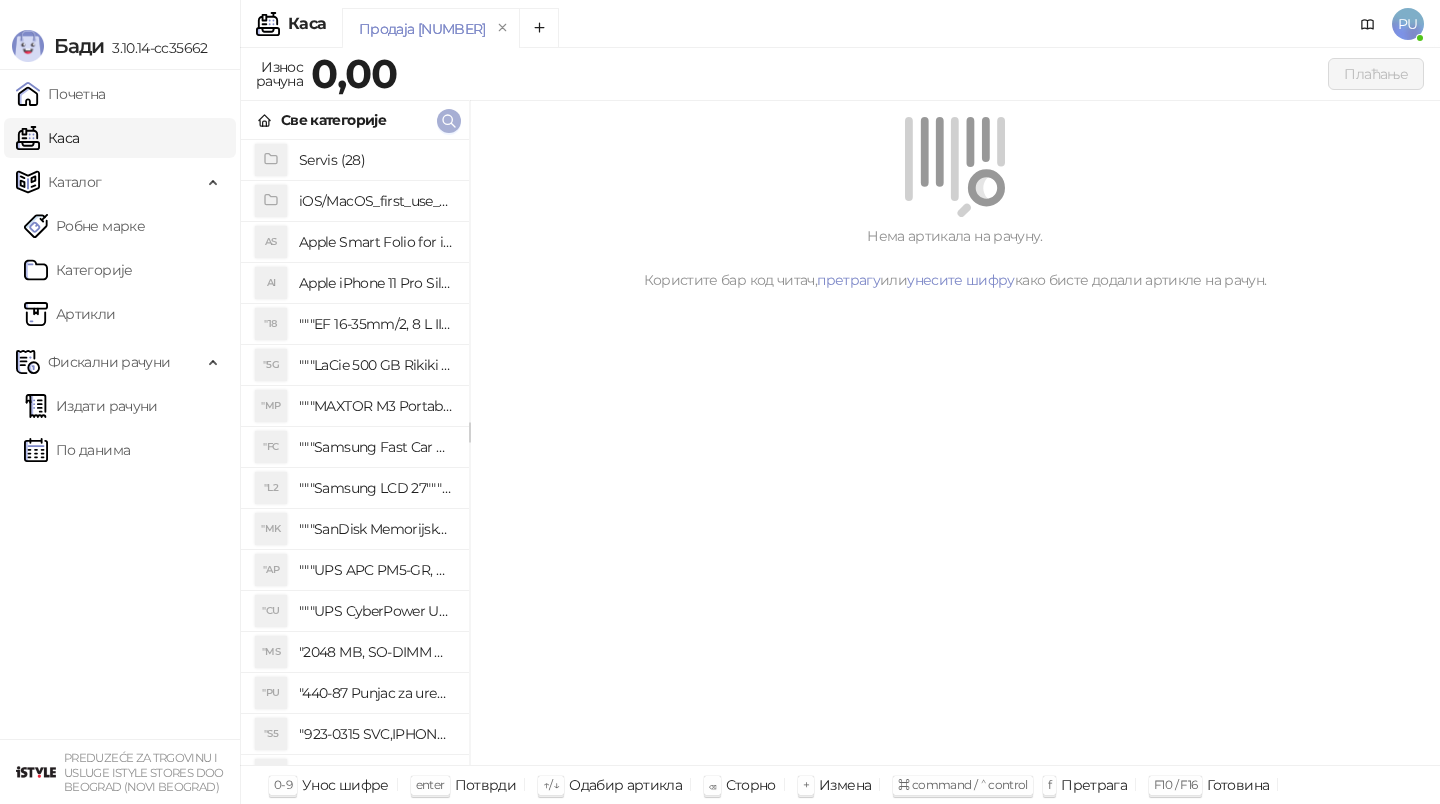 click at bounding box center [449, 121] 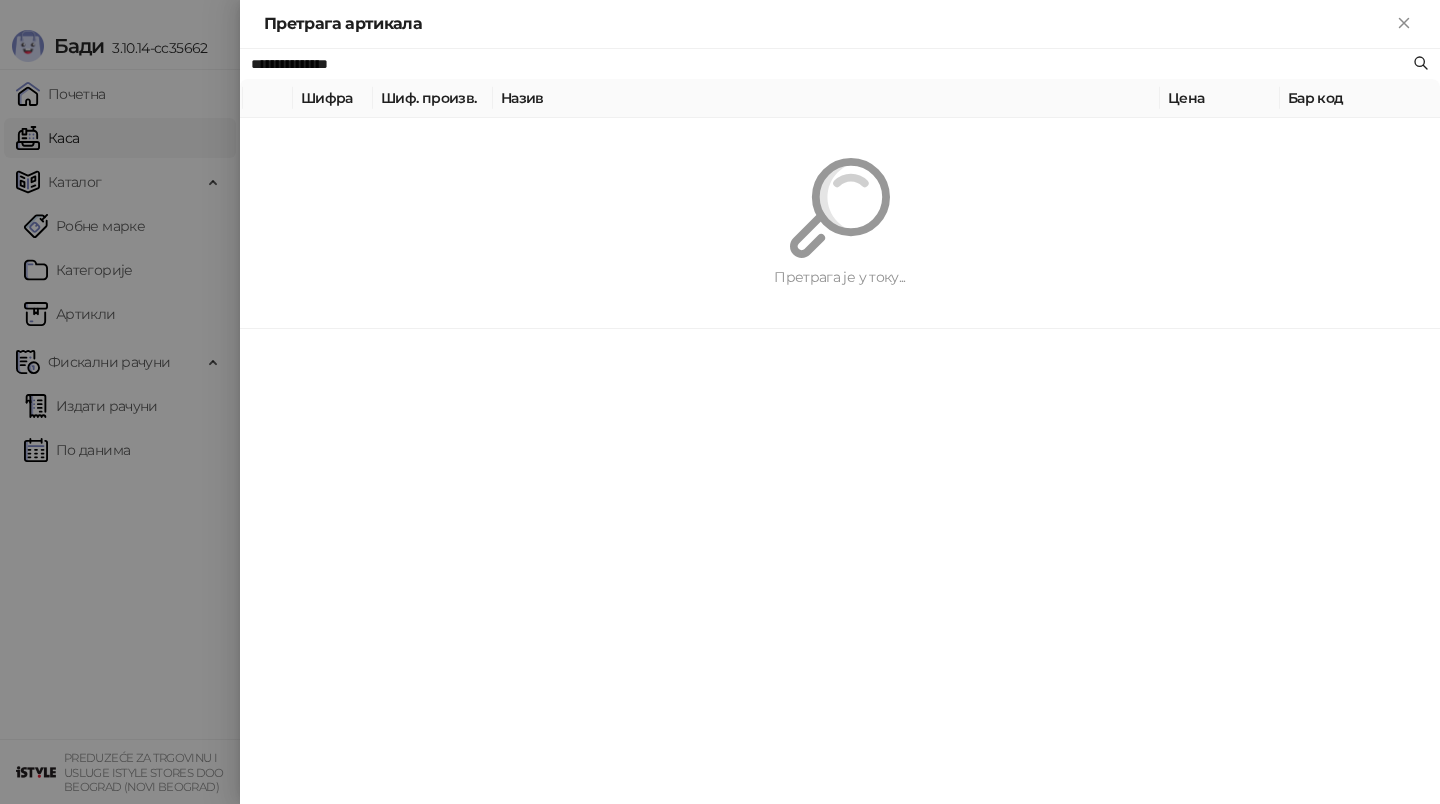 paste 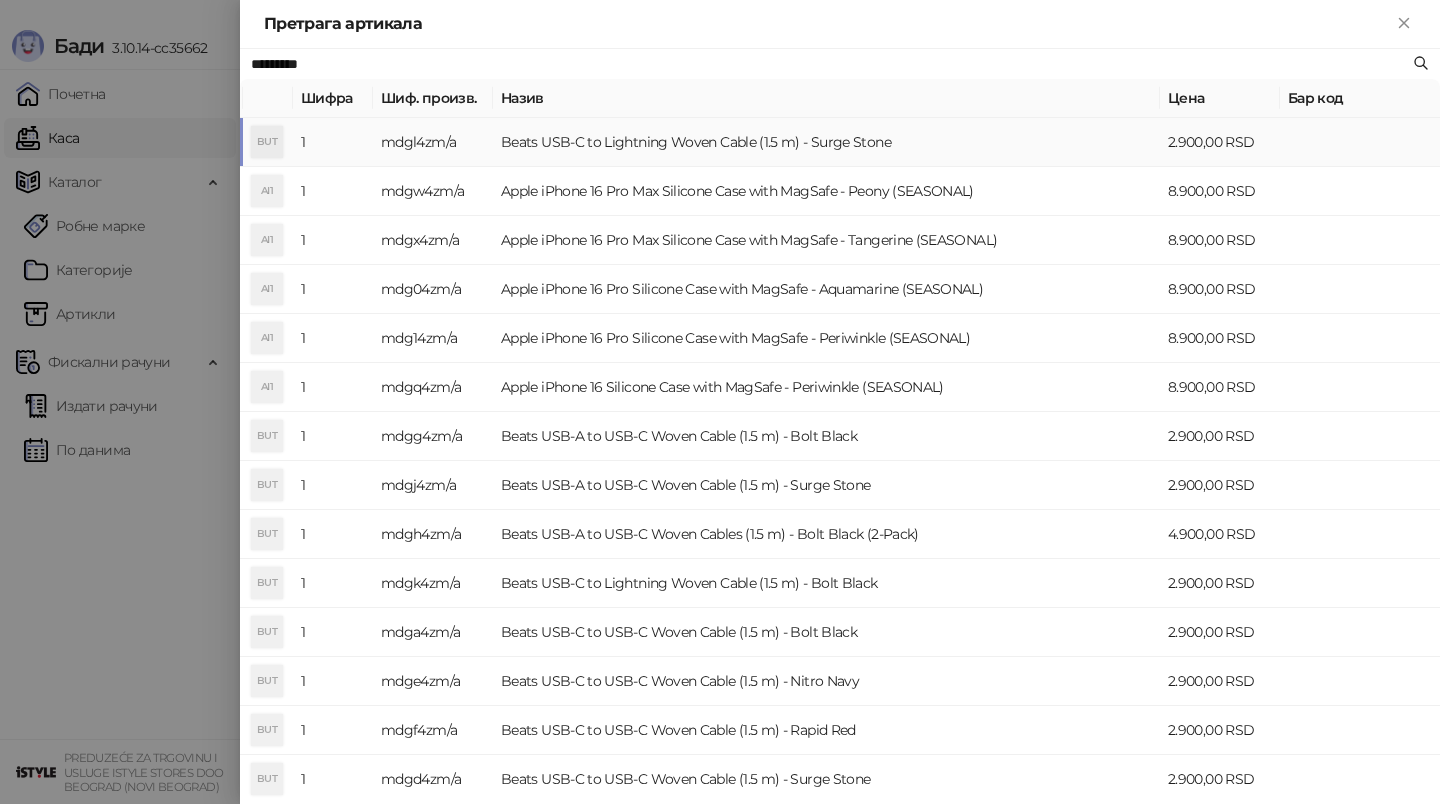 click on "Beats USB-C to Lightning Woven Cable (1.5 m) - Surge Stone" at bounding box center [826, 142] 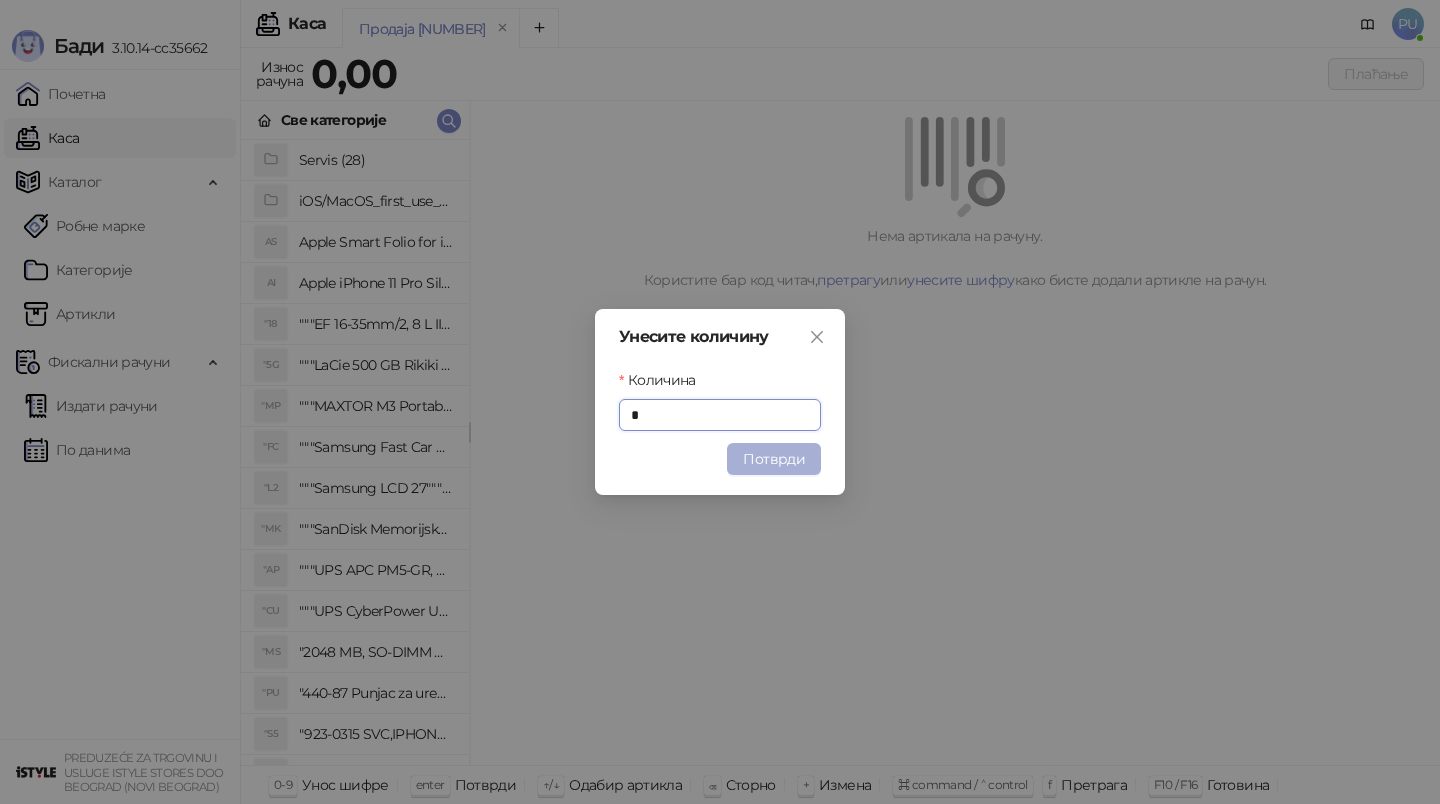 click on "Потврди" at bounding box center (774, 459) 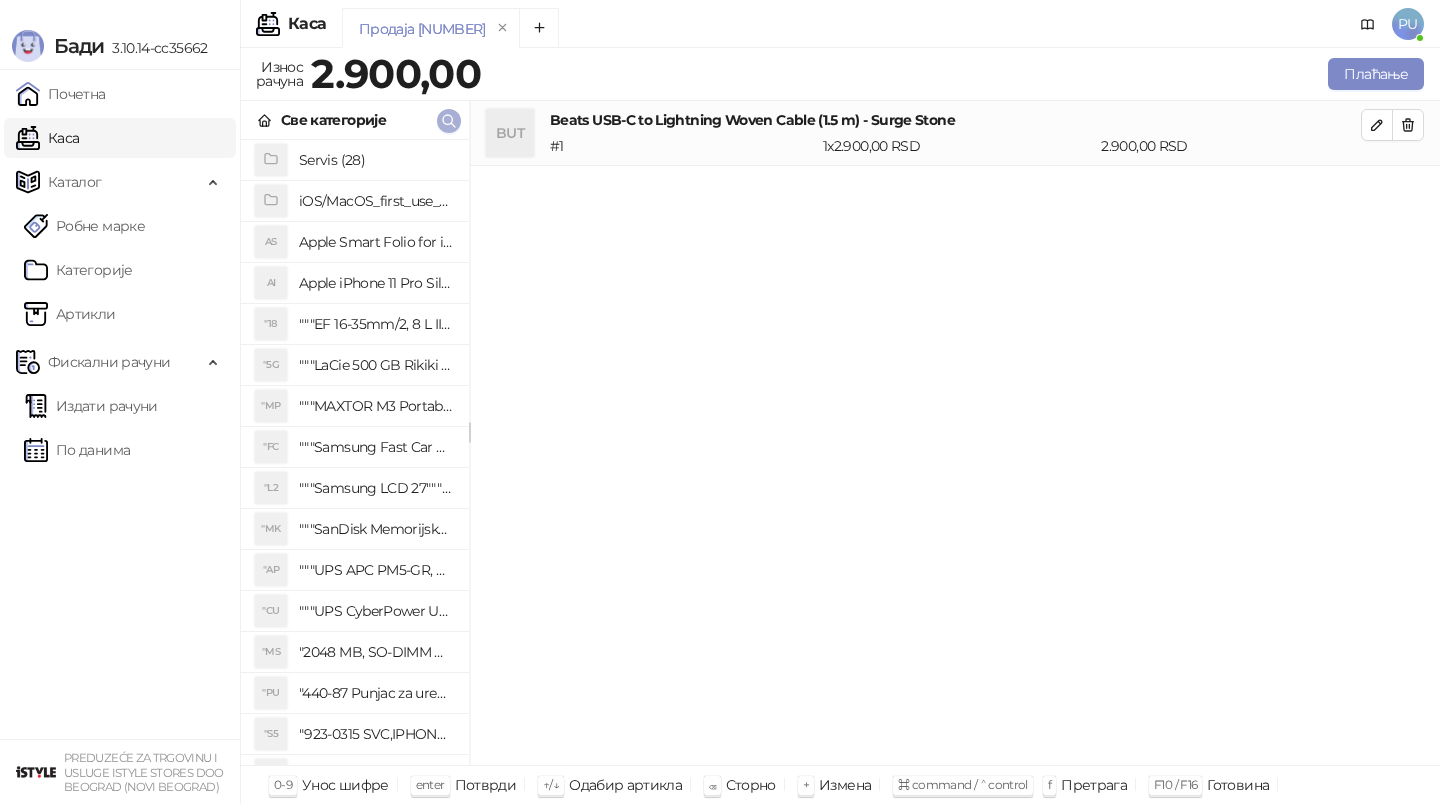click 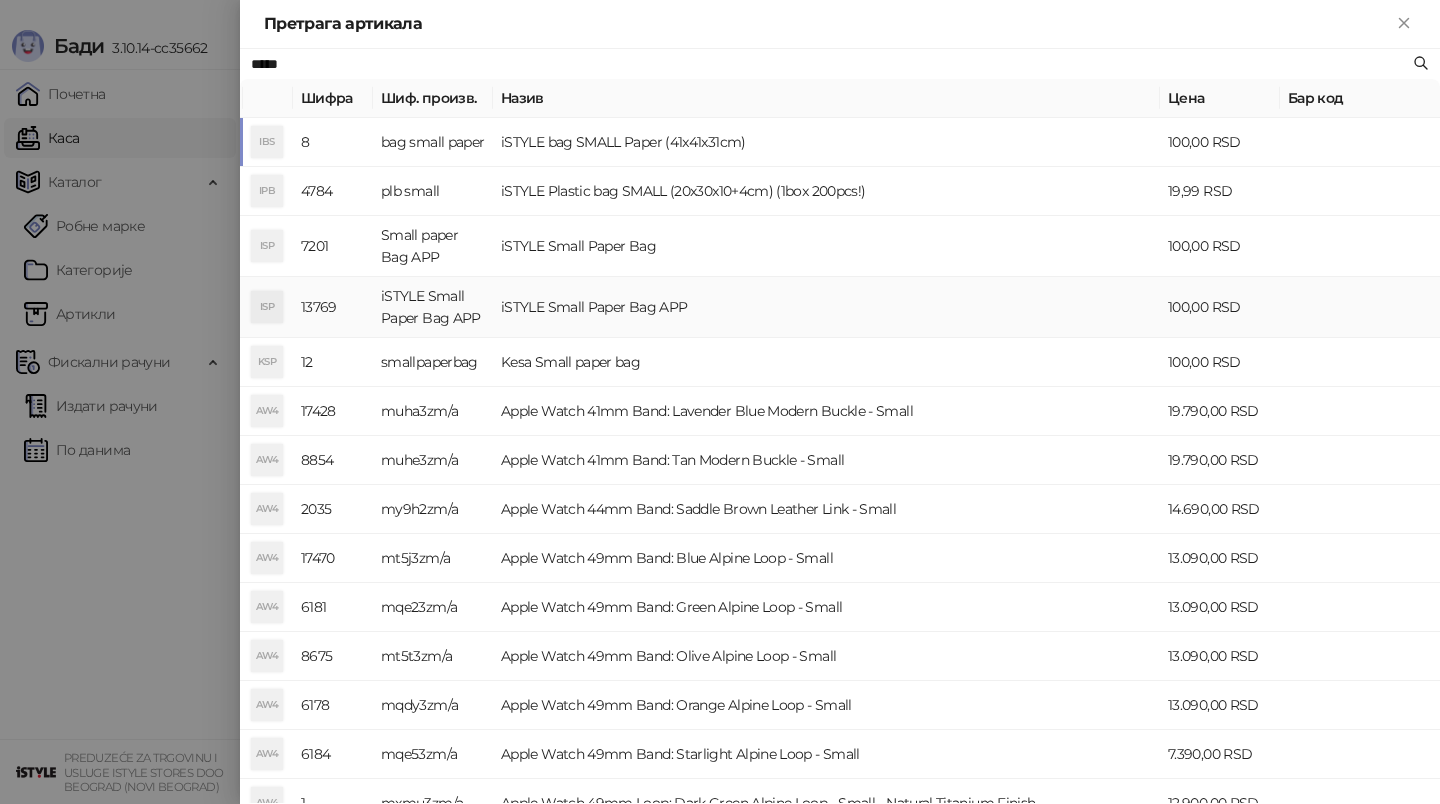 type on "*****" 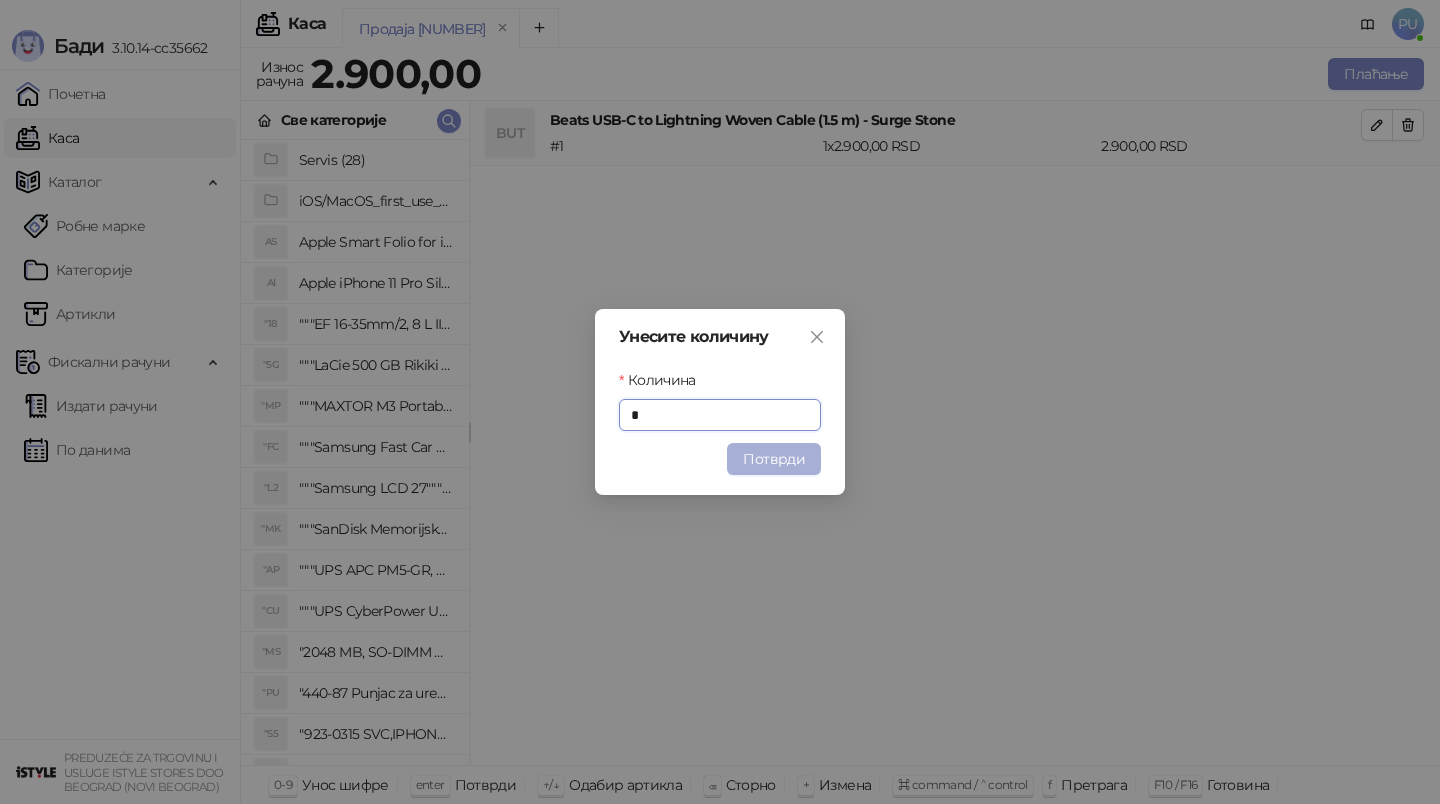 click on "Потврди" at bounding box center [774, 459] 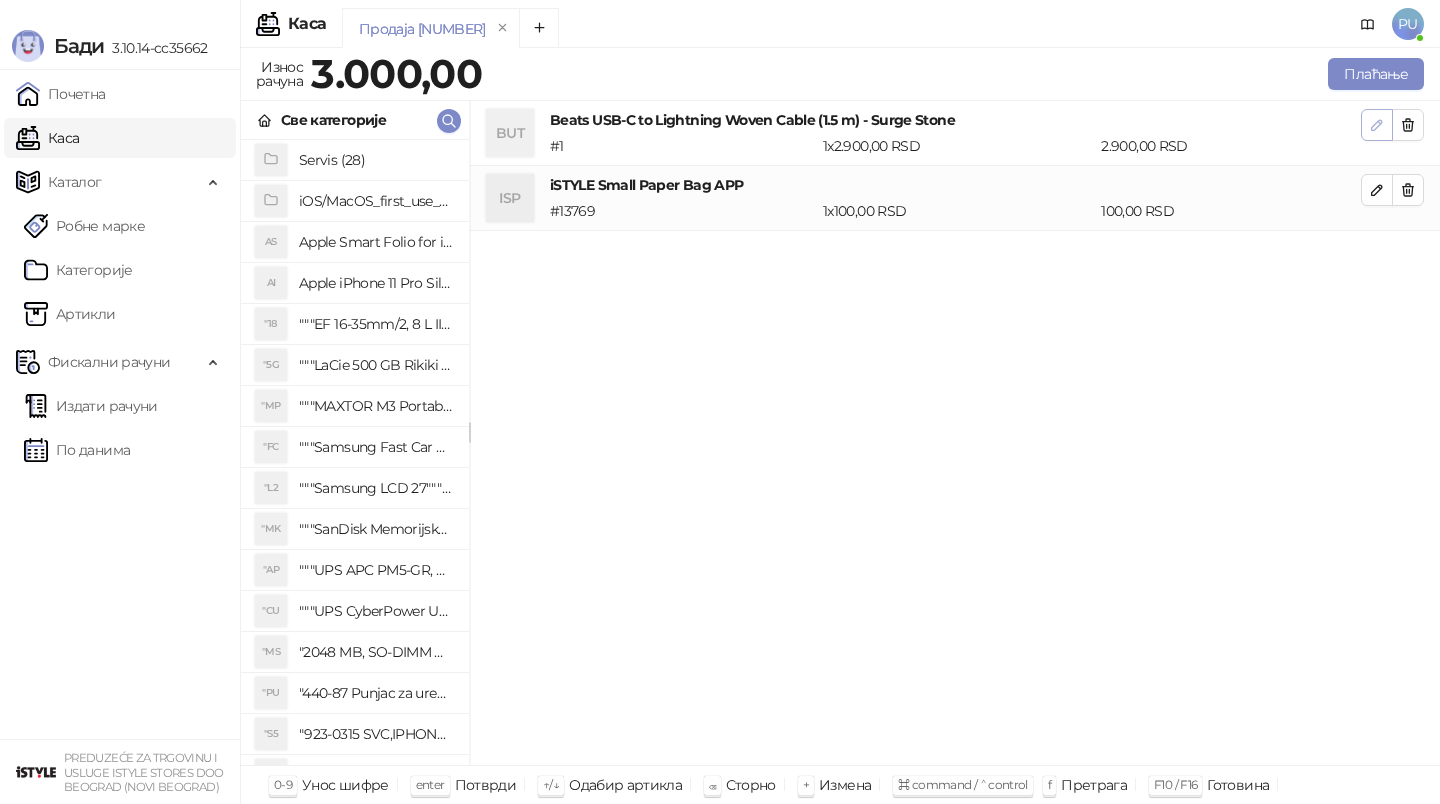 click at bounding box center (1377, 125) 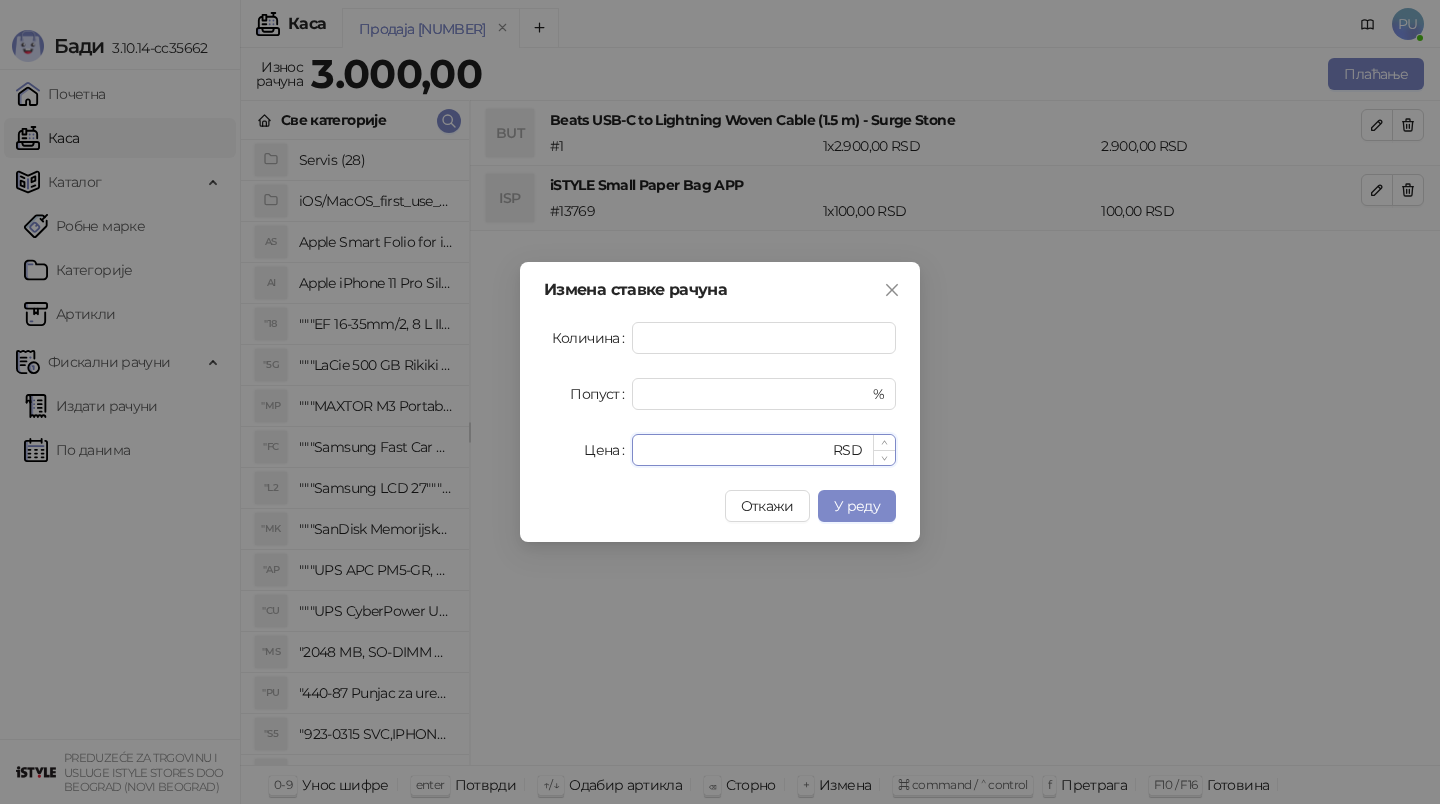 click on "****" at bounding box center [736, 450] 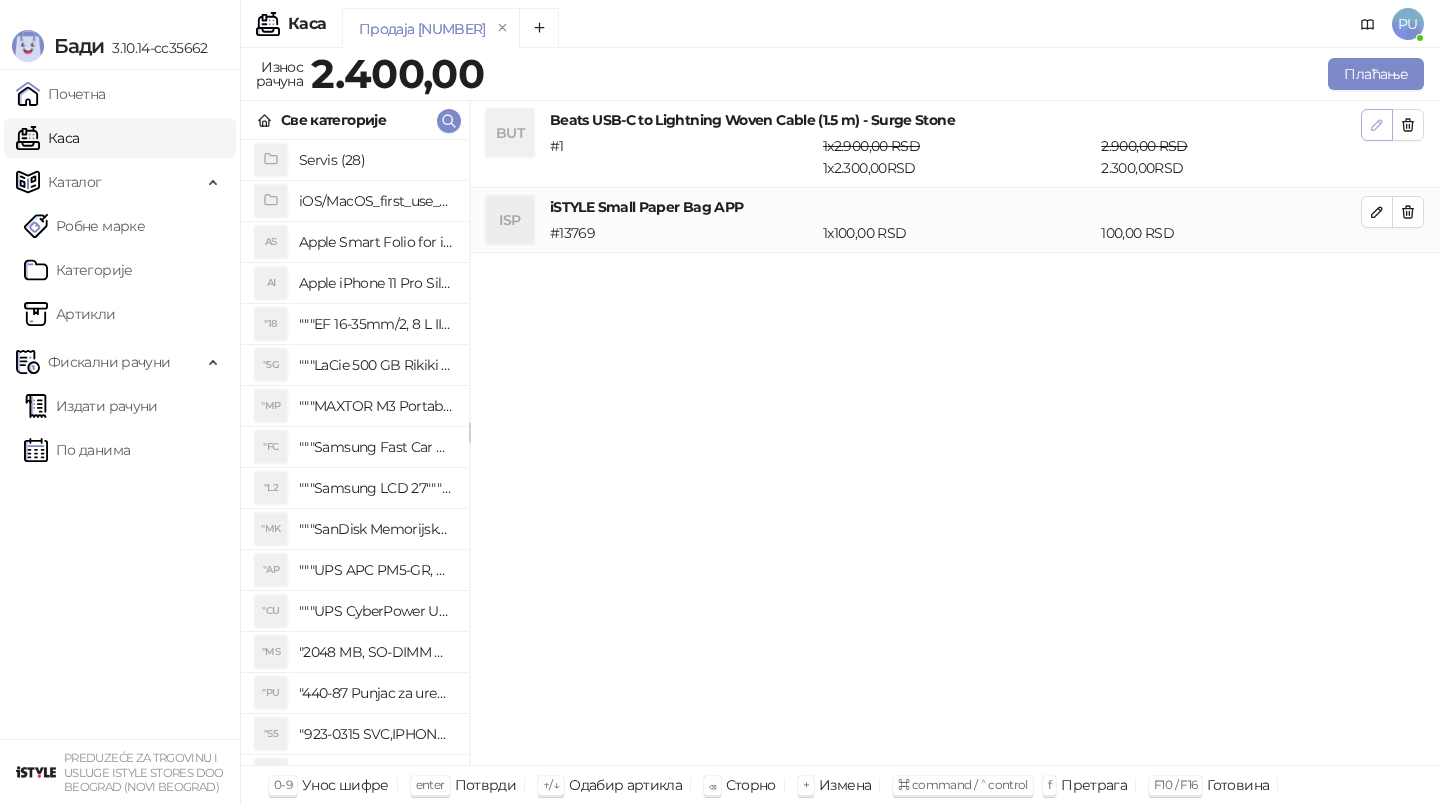 click at bounding box center [1377, 124] 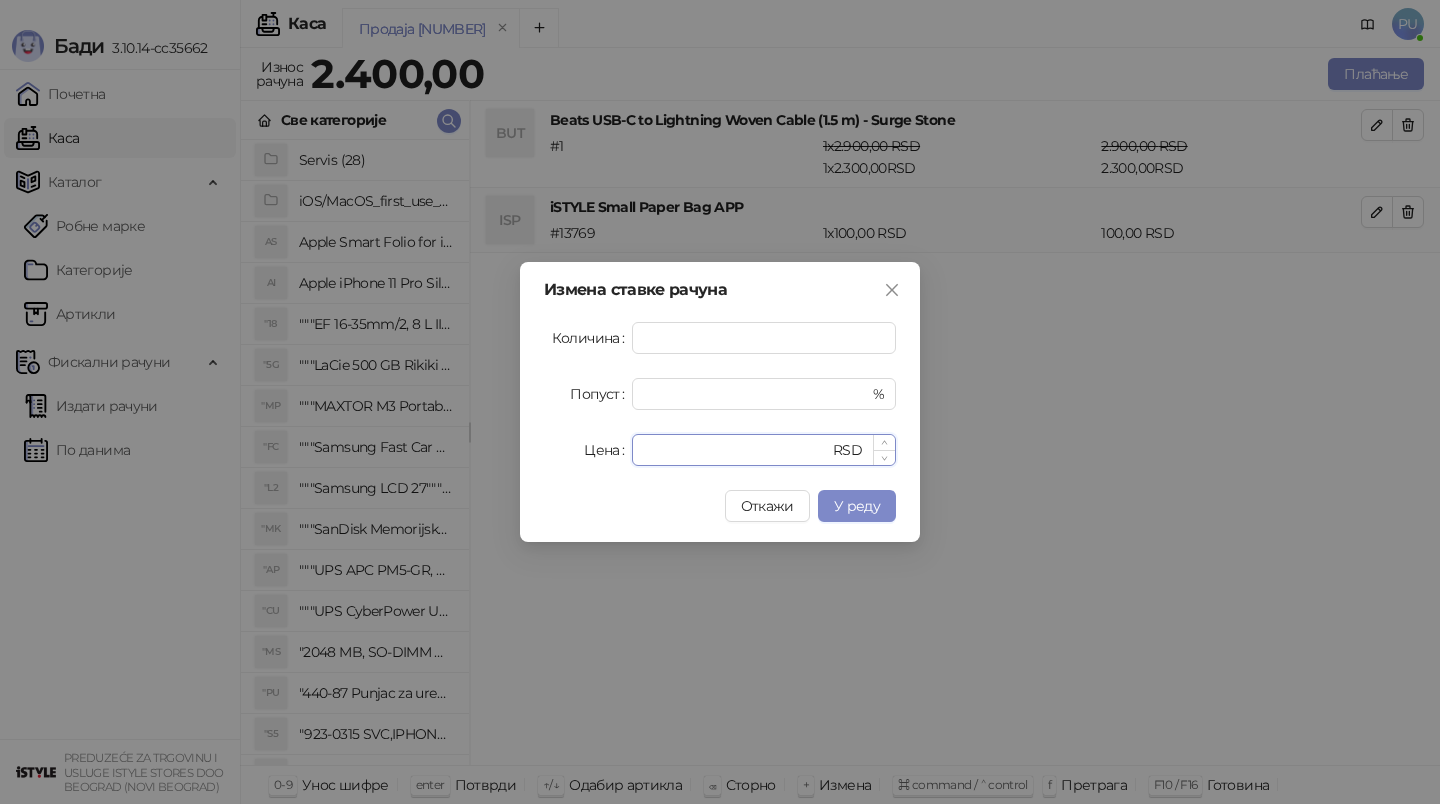 click on "****" at bounding box center (736, 450) 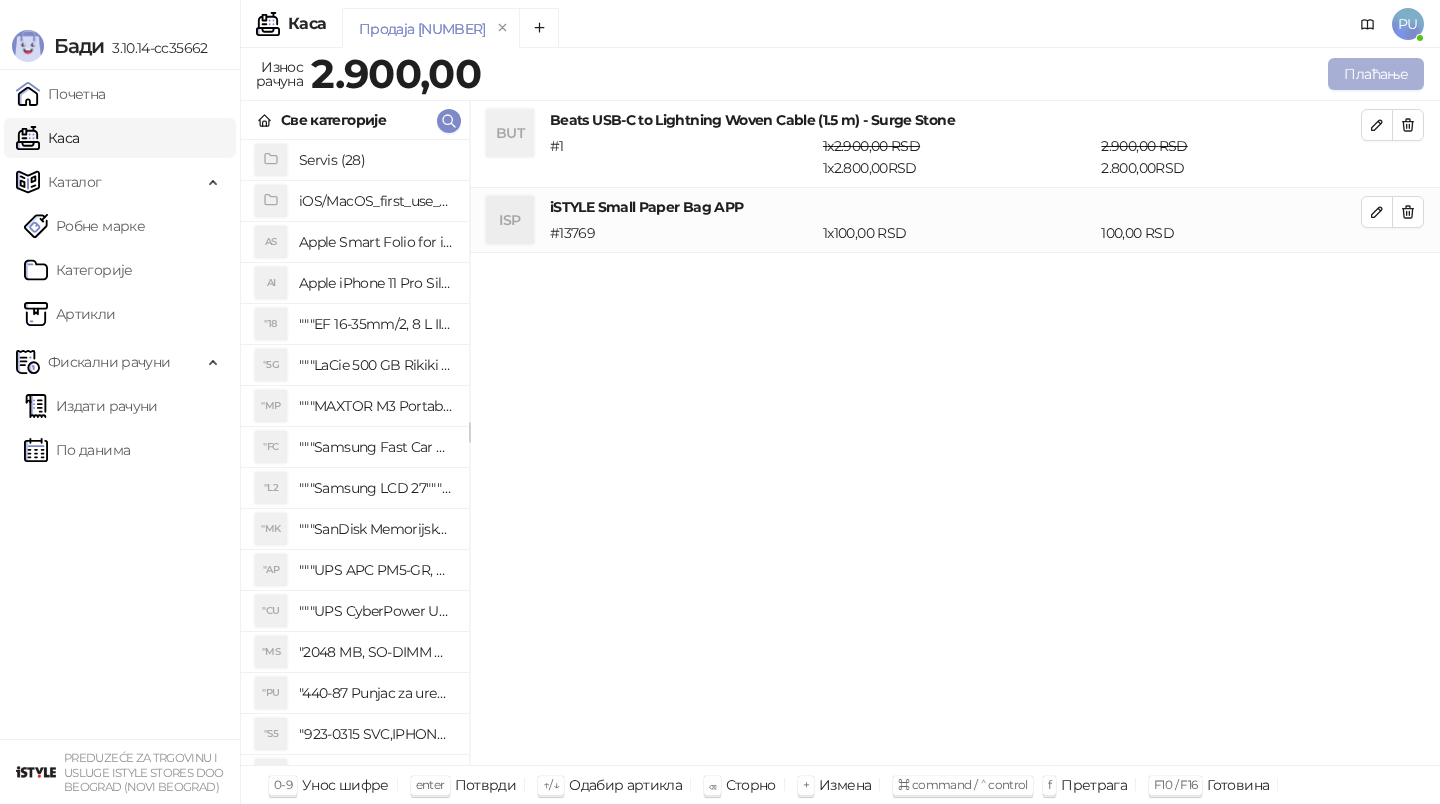 click on "Плаћање" at bounding box center [1376, 74] 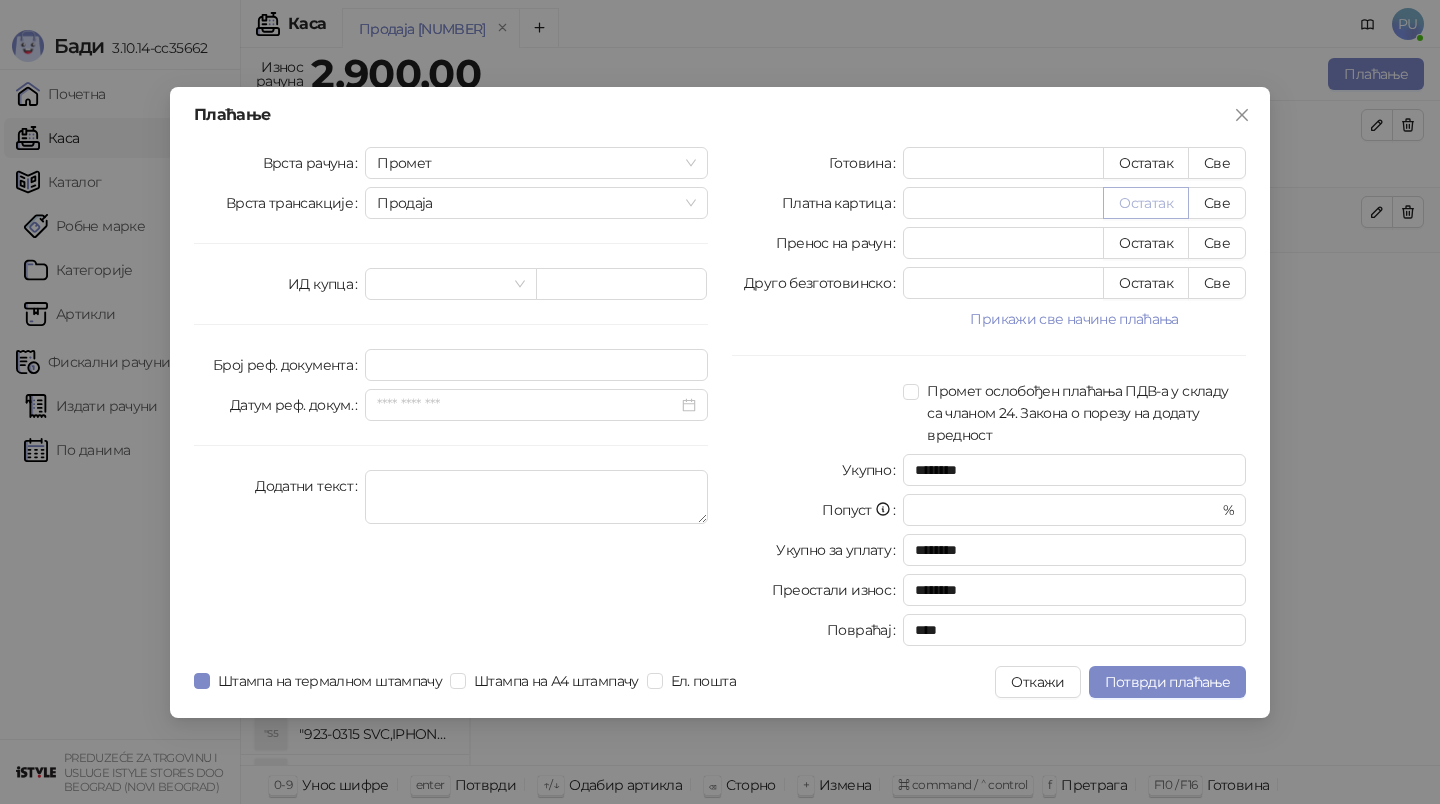 click on "Остатак" at bounding box center [1146, 203] 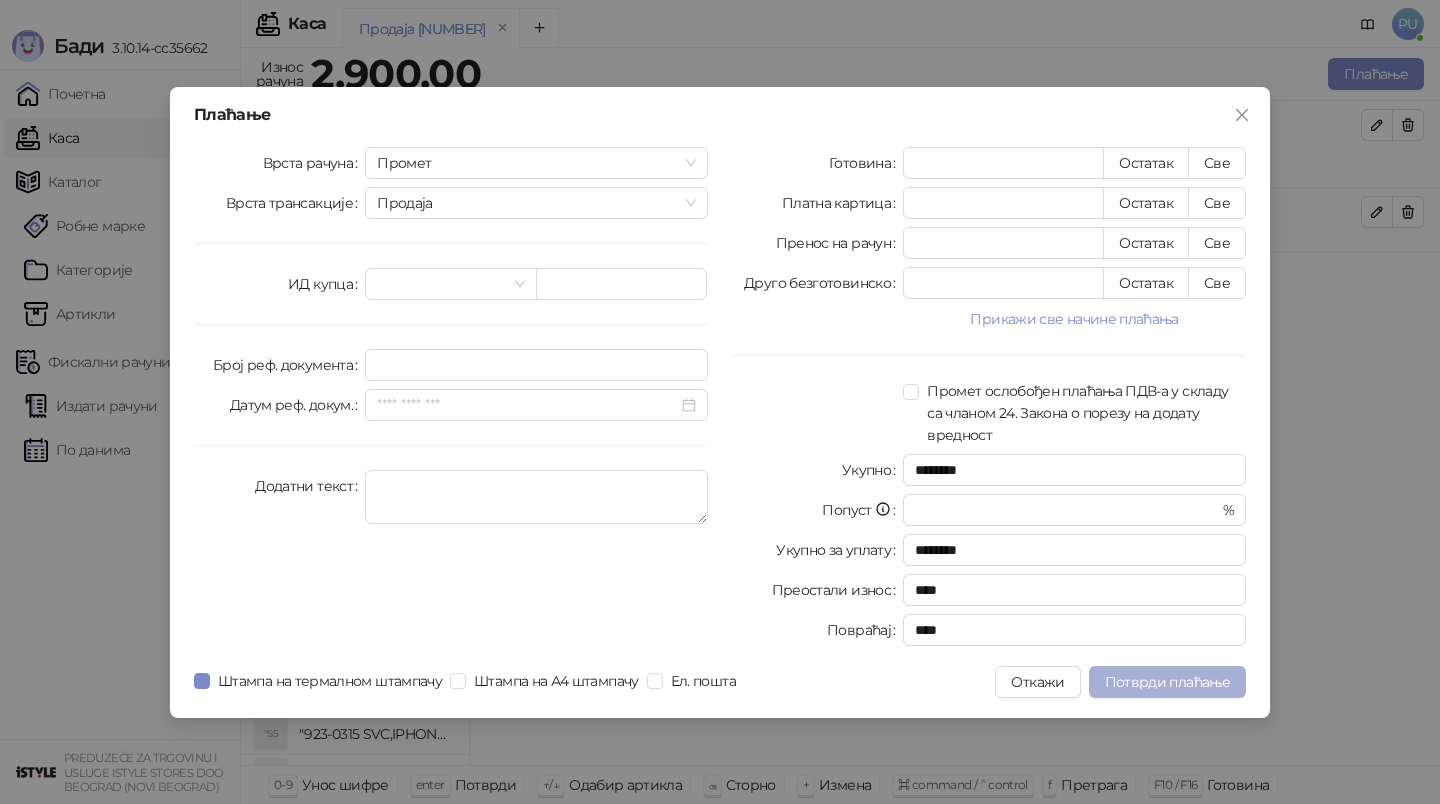 click on "Потврди плаћање" at bounding box center (1167, 682) 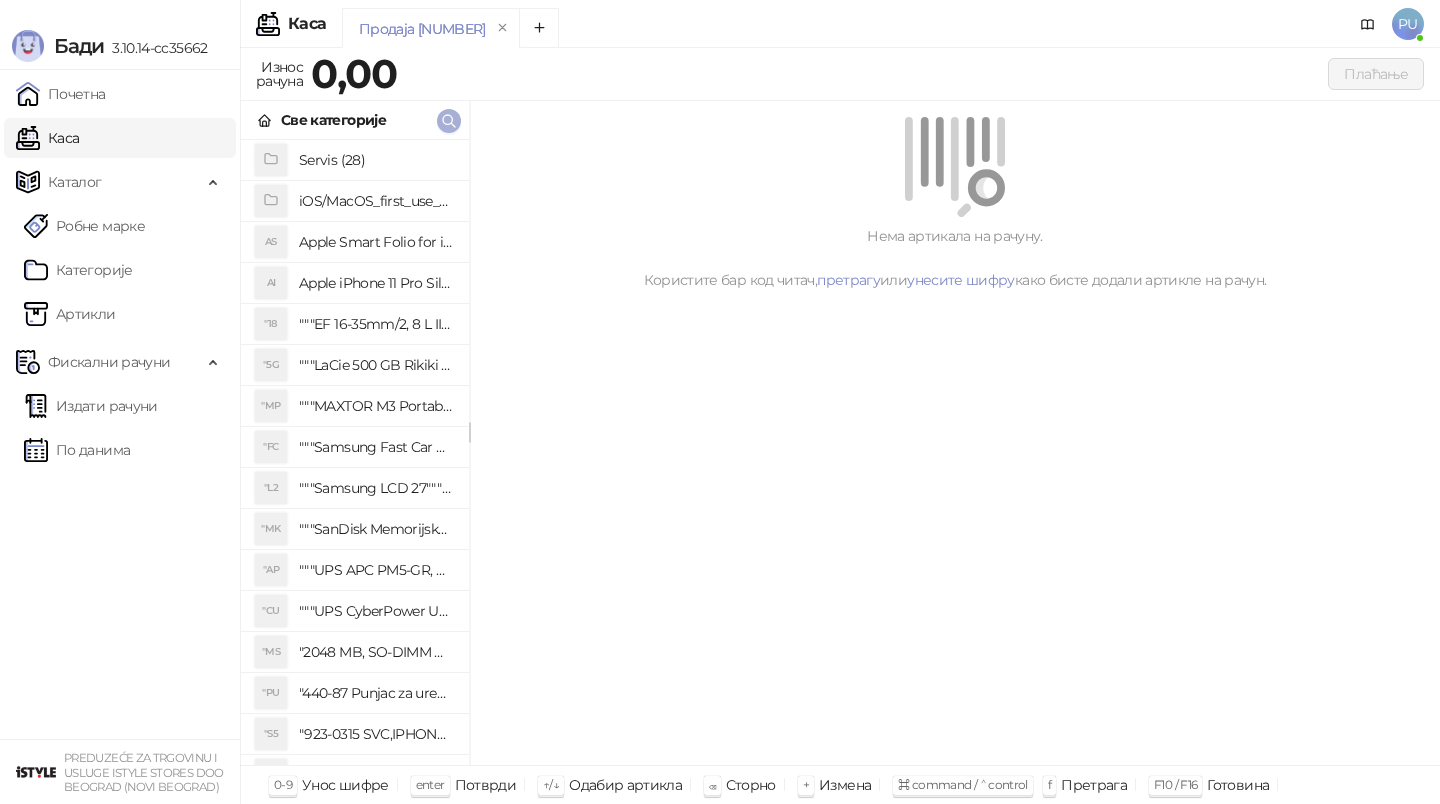click 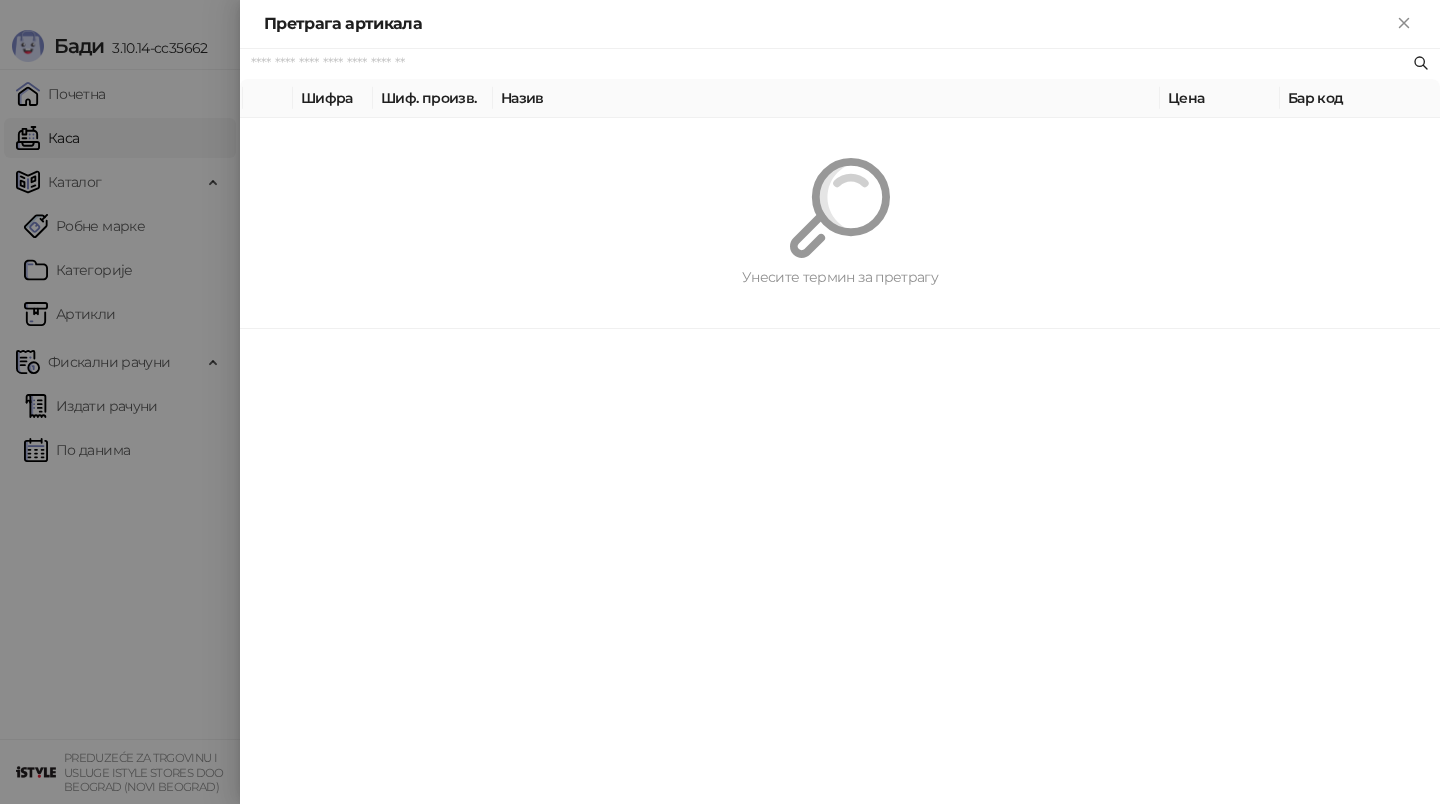 paste on "*********" 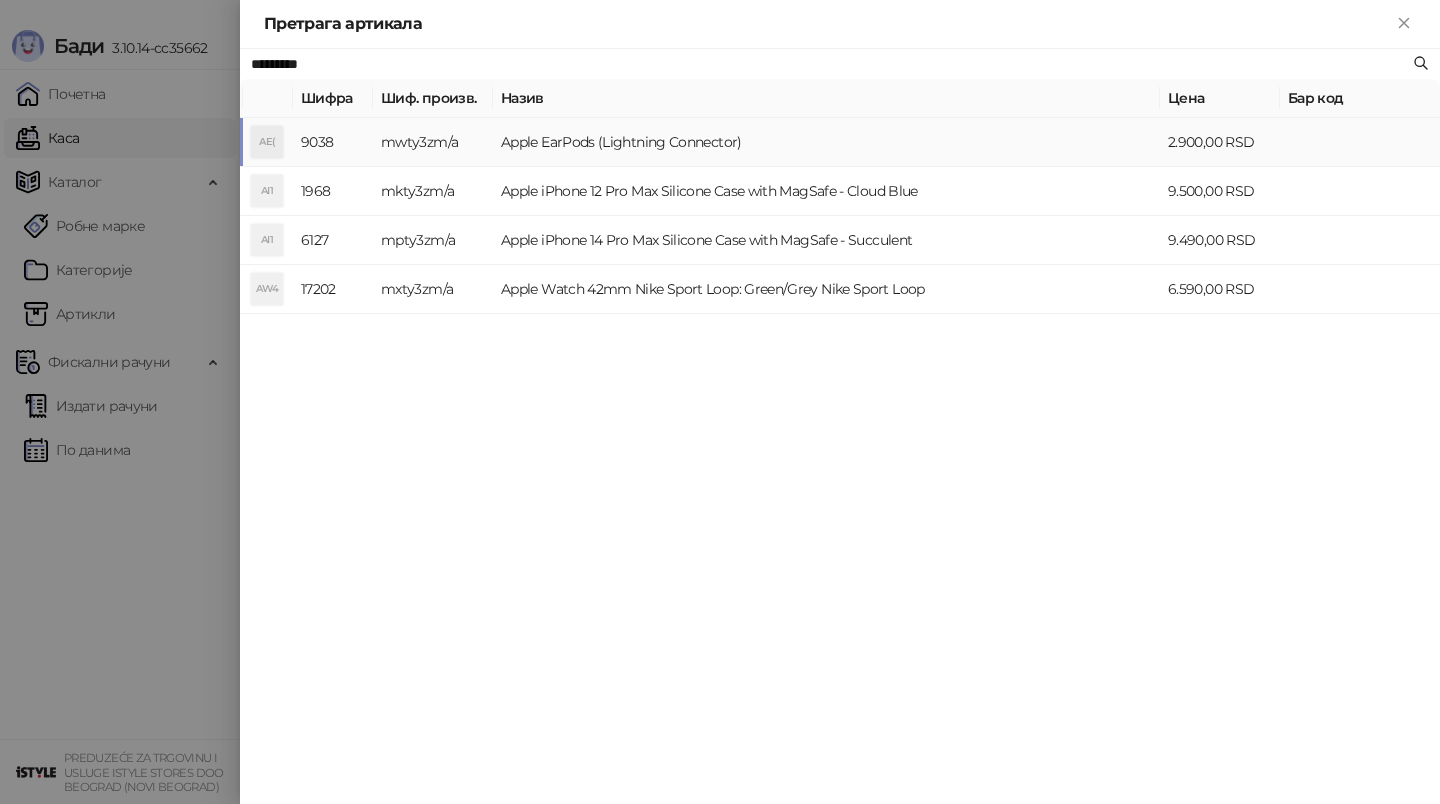type on "*********" 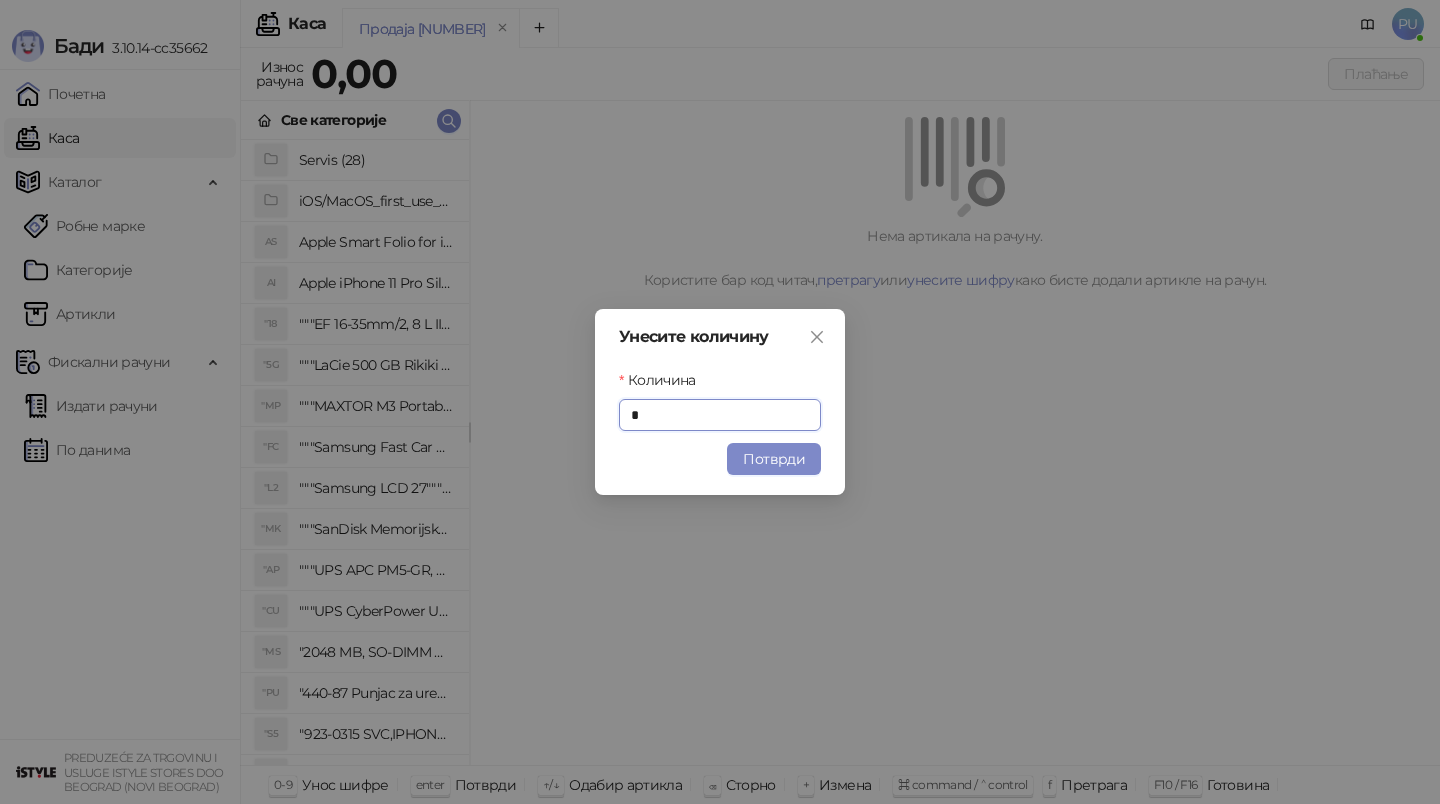 click on "Потврди" at bounding box center (774, 459) 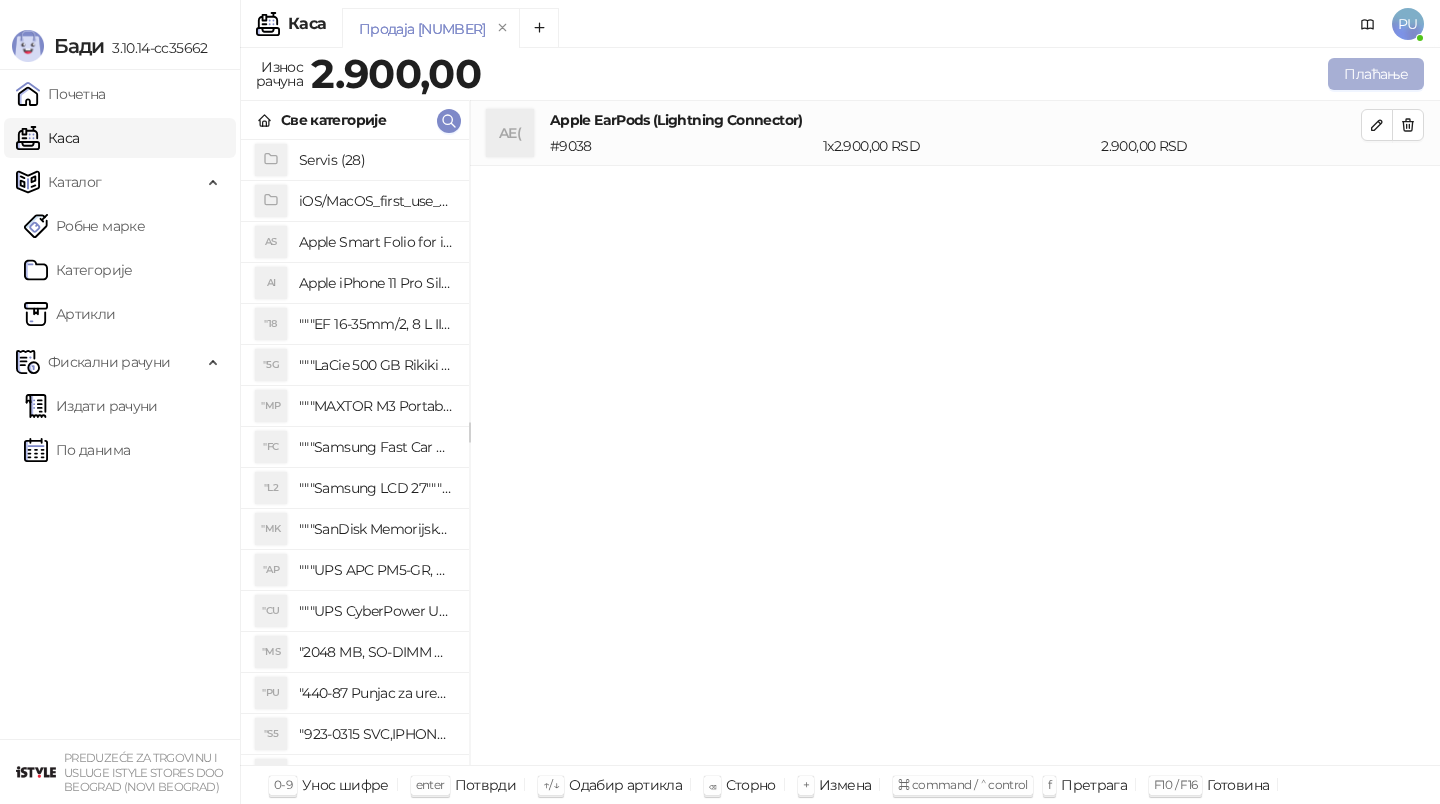 click on "Плаћање" at bounding box center [1376, 74] 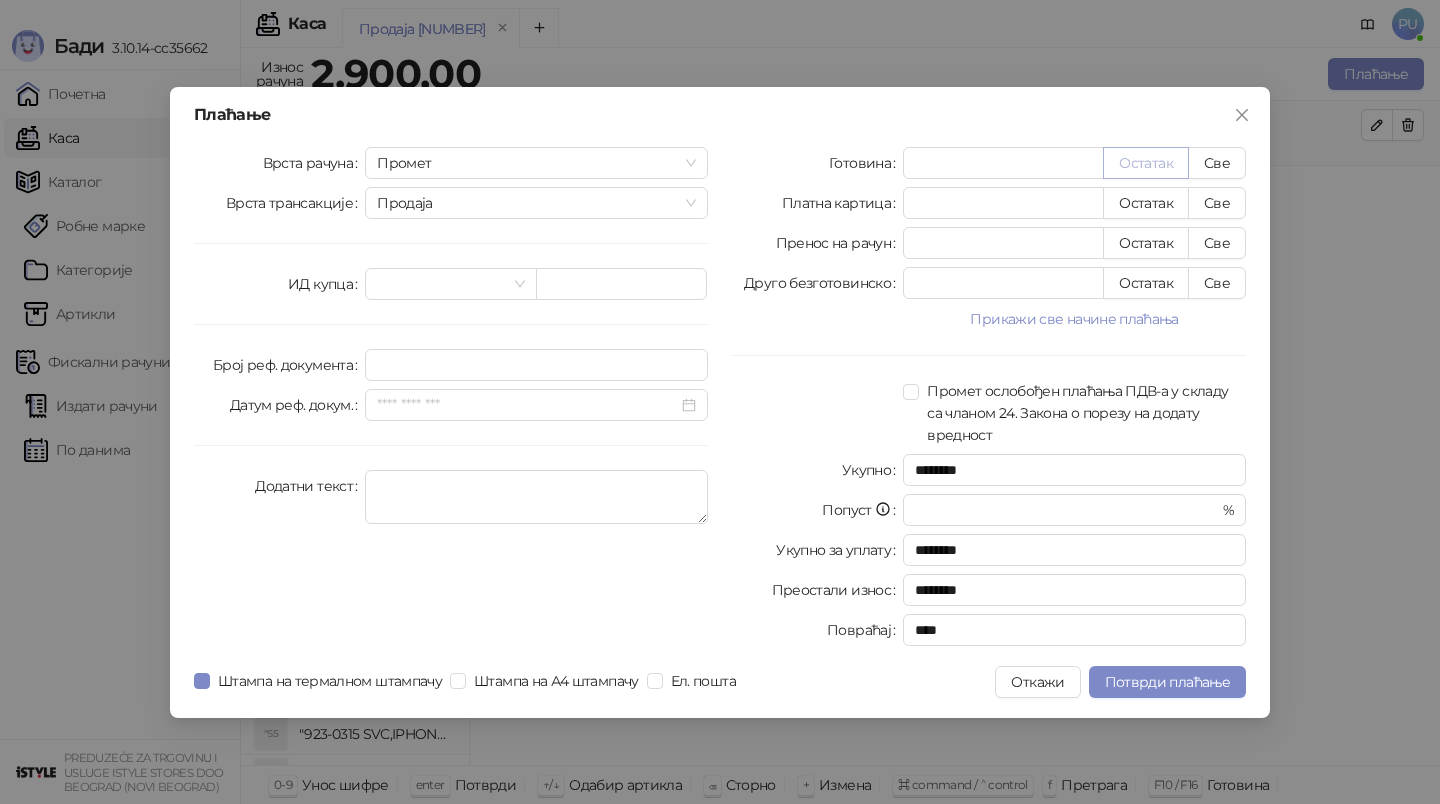 click on "Остатак" at bounding box center (1146, 163) 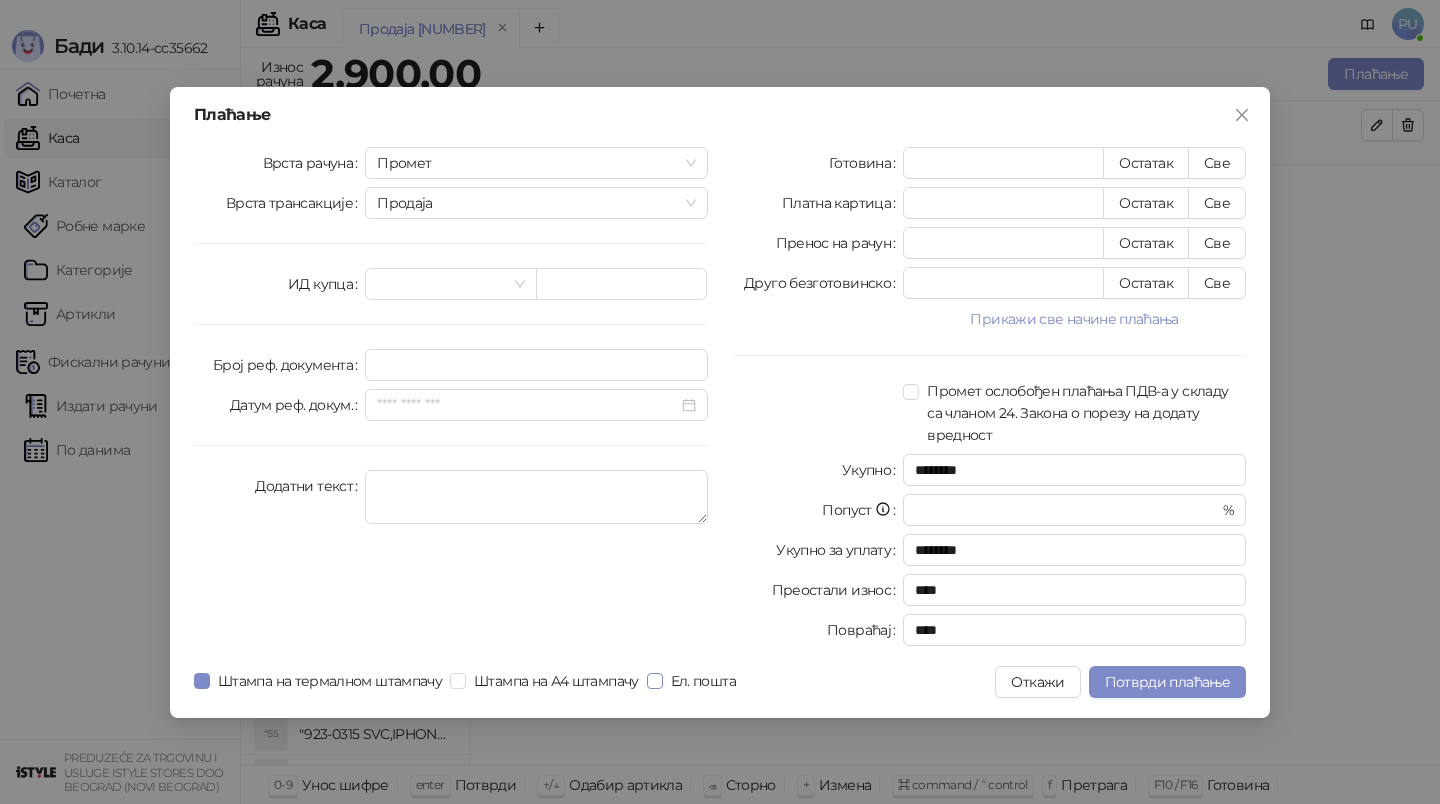 click on "Ел. пошта" at bounding box center (703, 681) 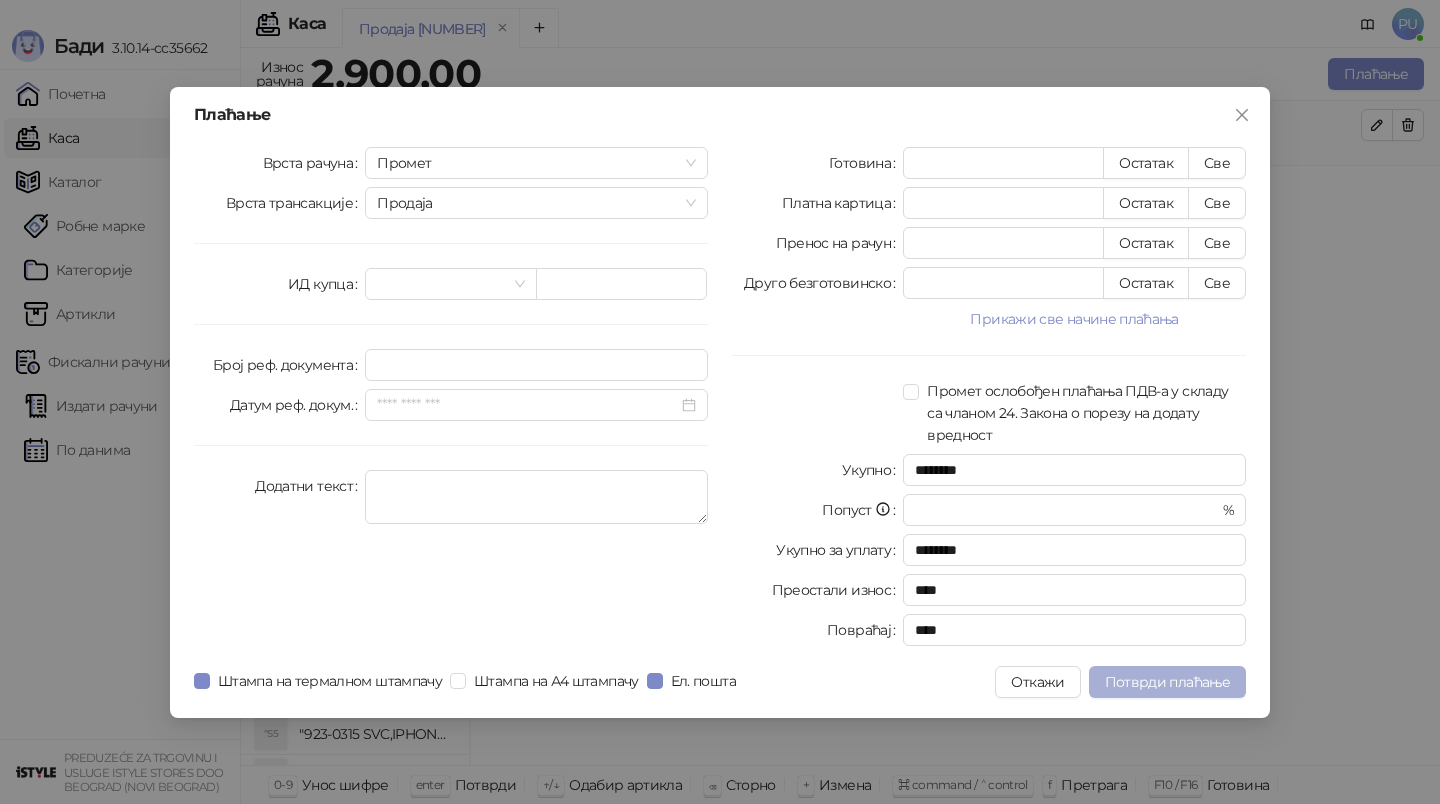 click on "Потврди плаћање" at bounding box center (1167, 682) 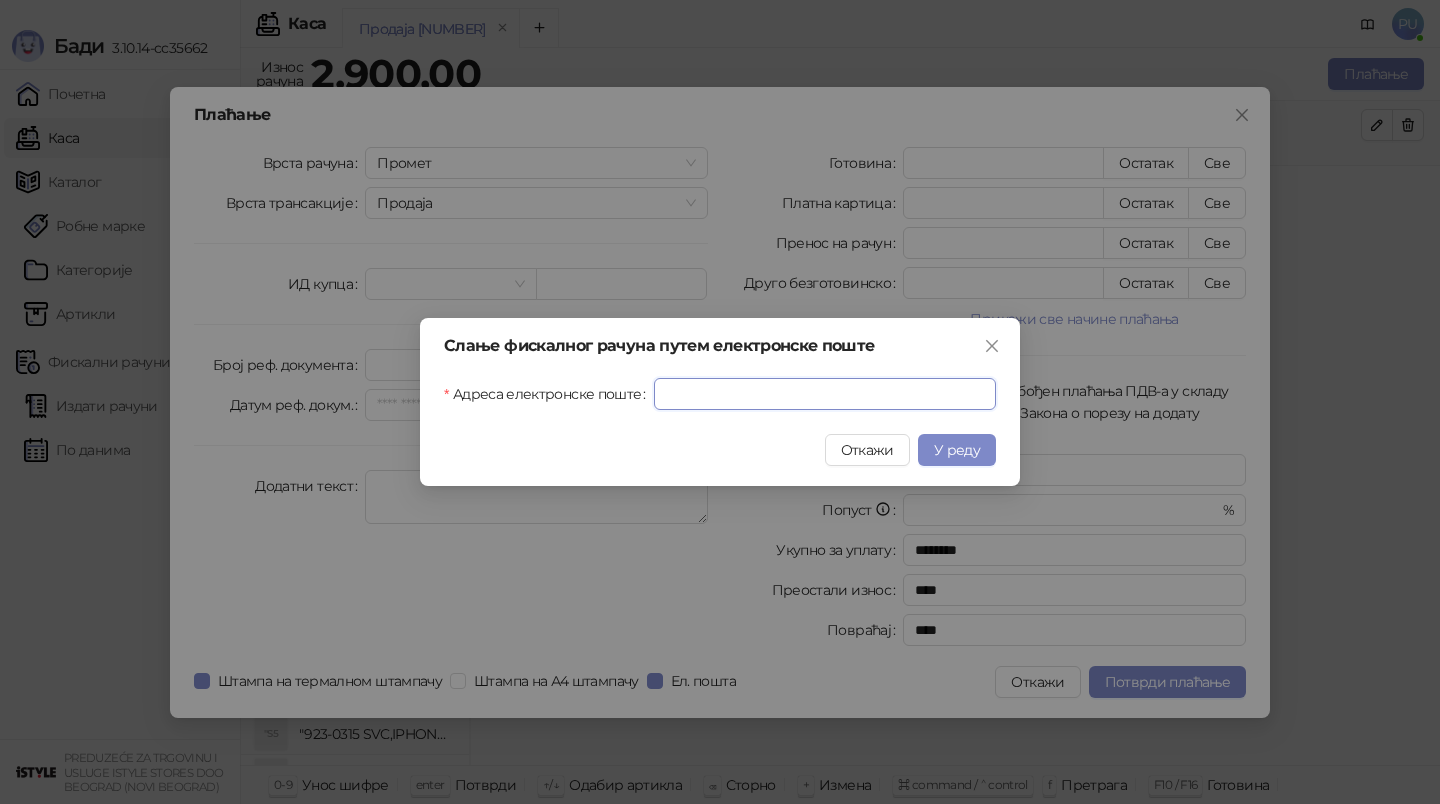 click on "Адреса електронске поште" at bounding box center [825, 394] 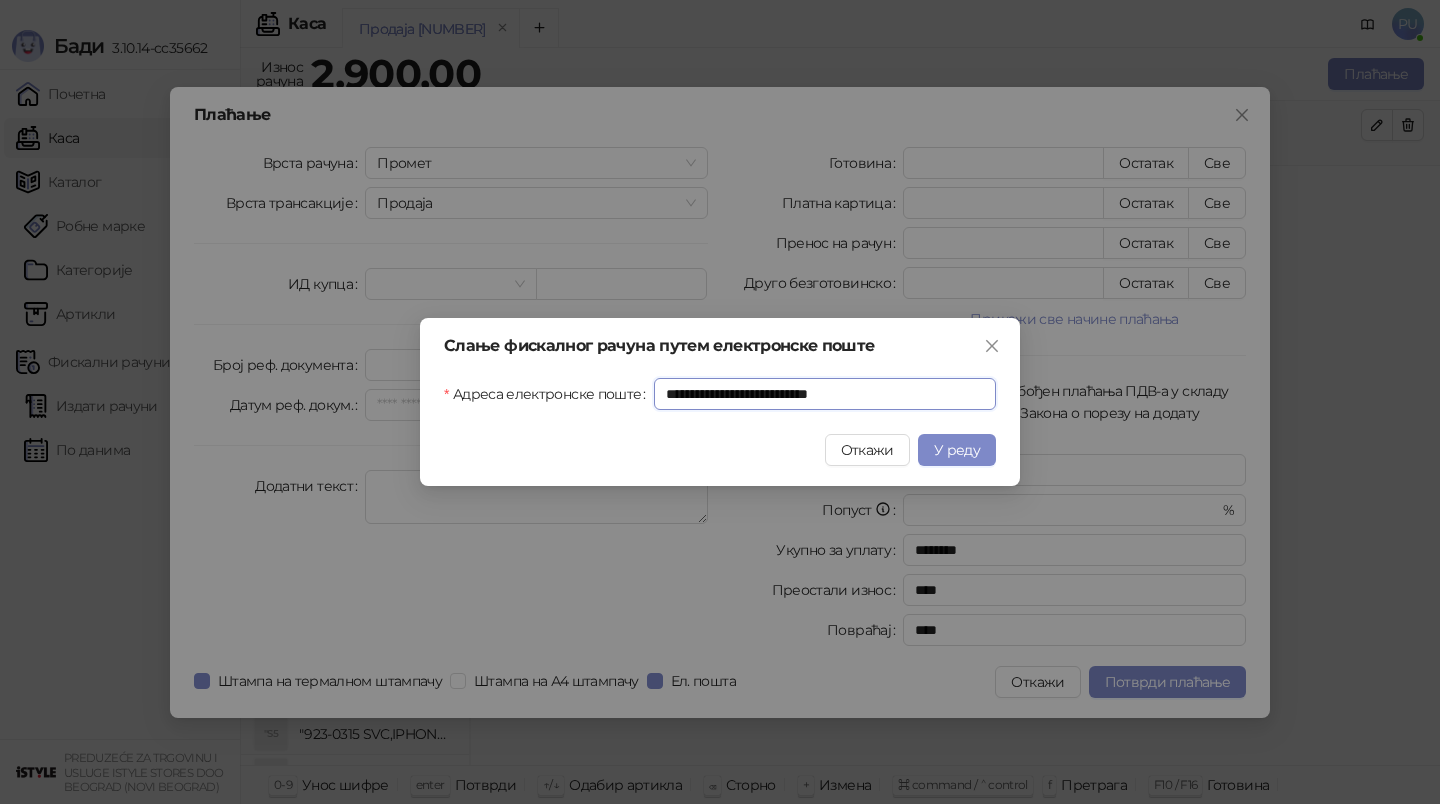 type on "**********" 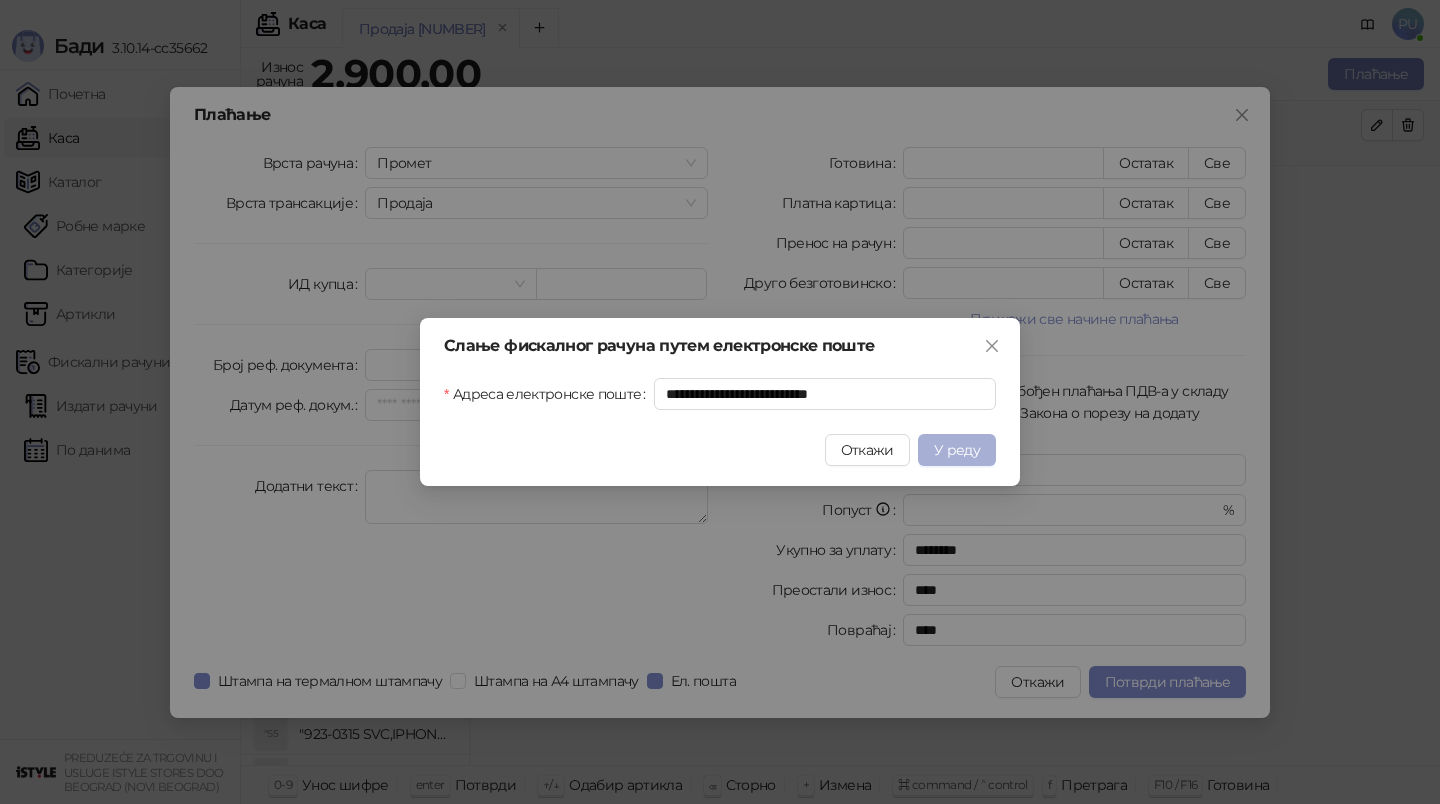 click on "У реду" at bounding box center (957, 450) 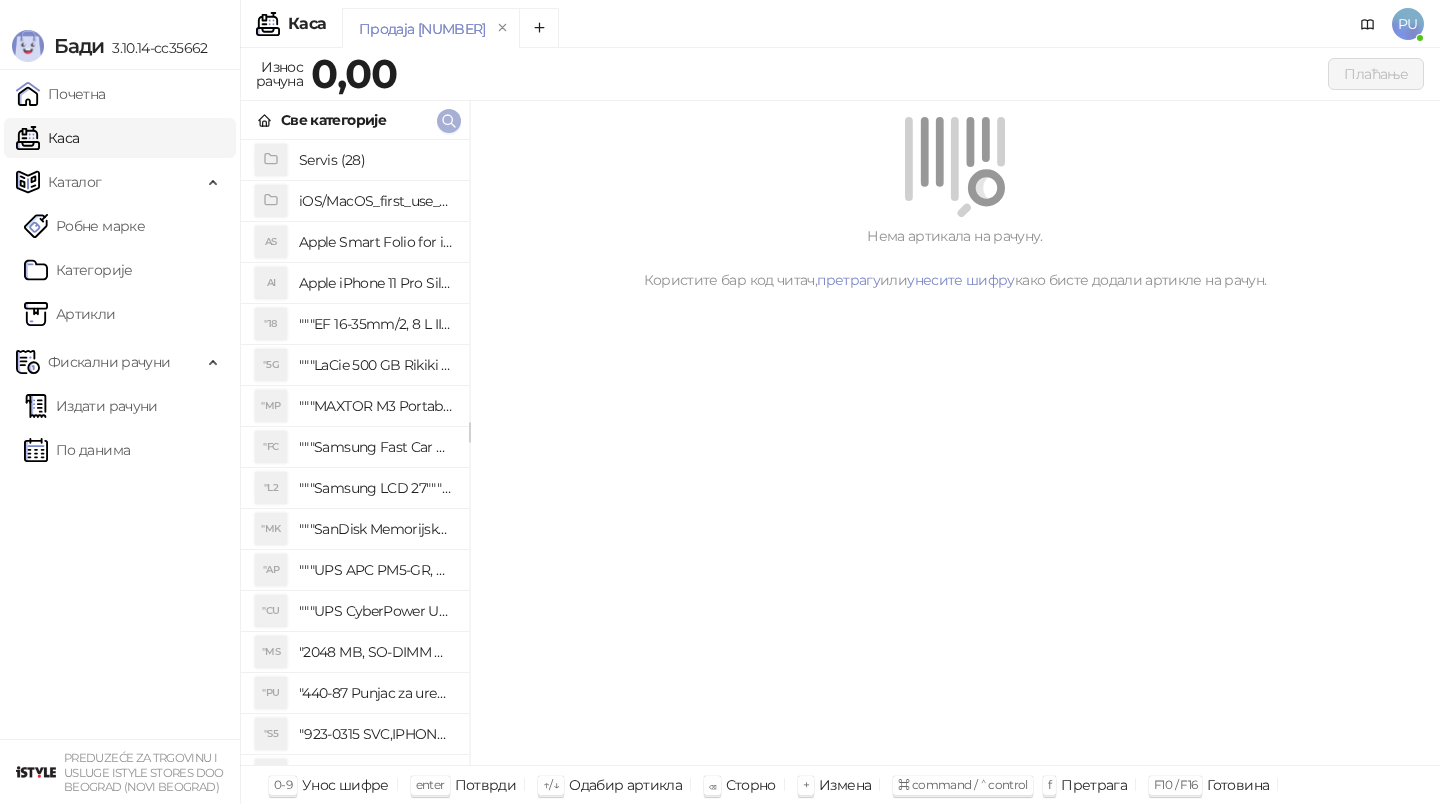 click 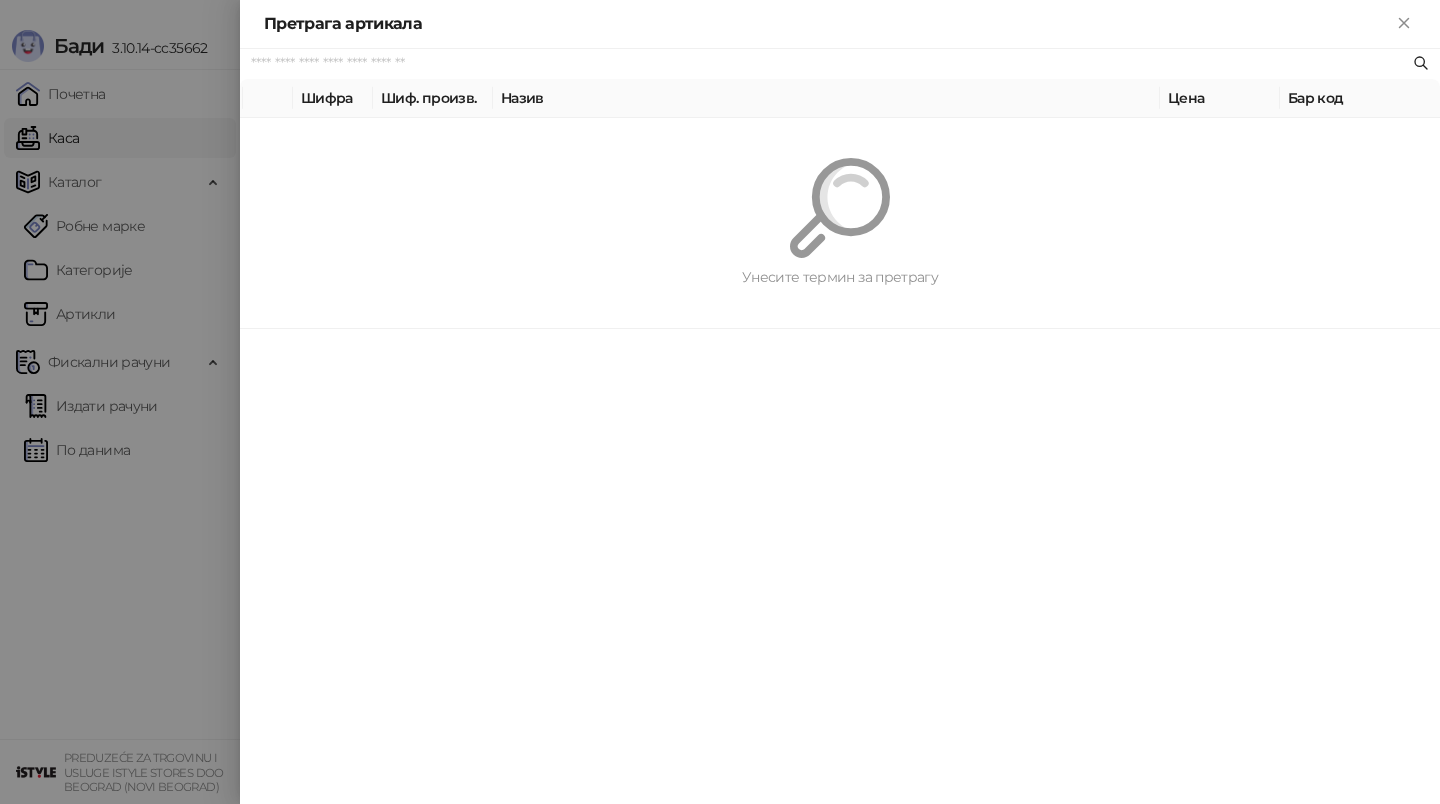 paste on "**********" 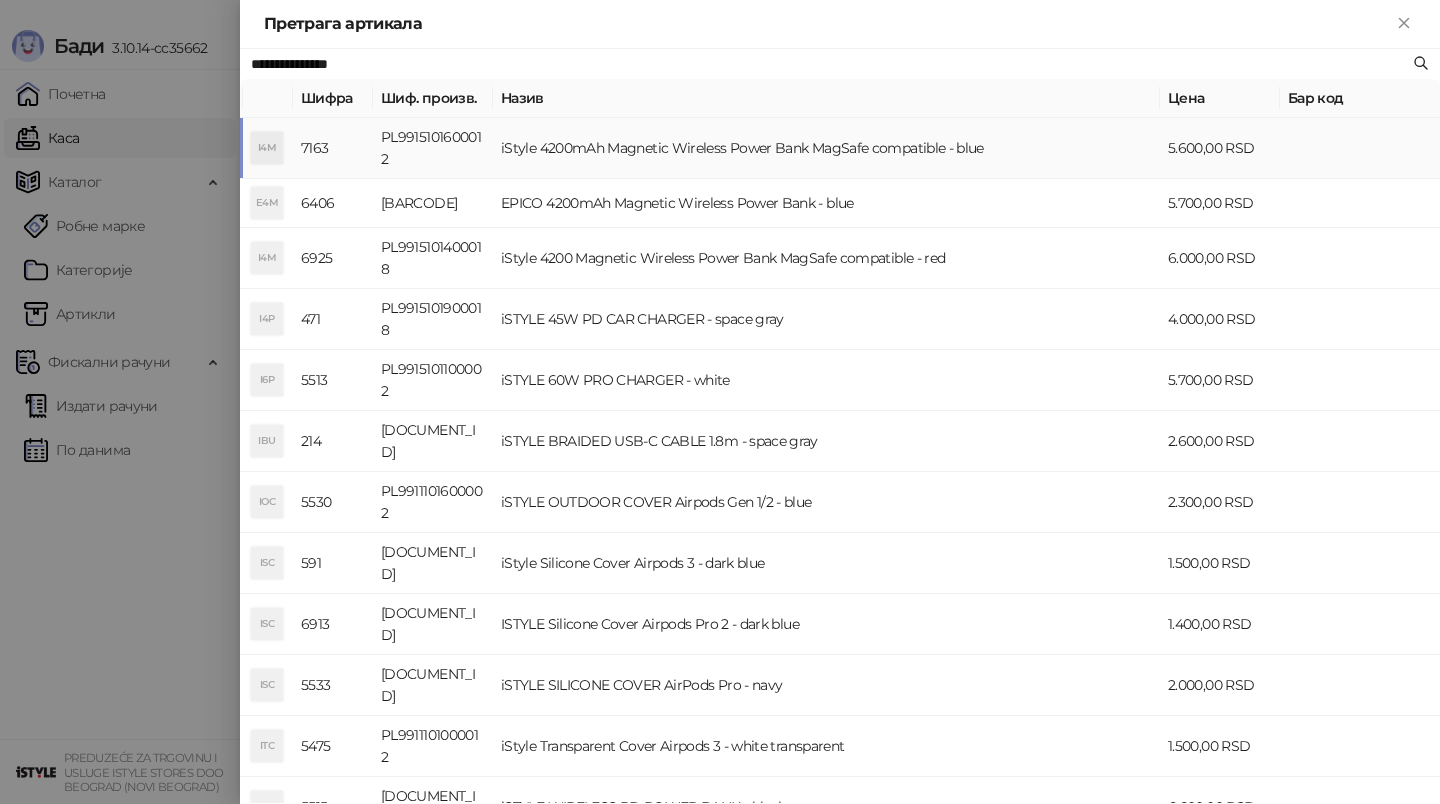 click on "iStyle 4200mAh Magnetic Wireless Power Bank MagSafe compatible - blue" at bounding box center [826, 148] 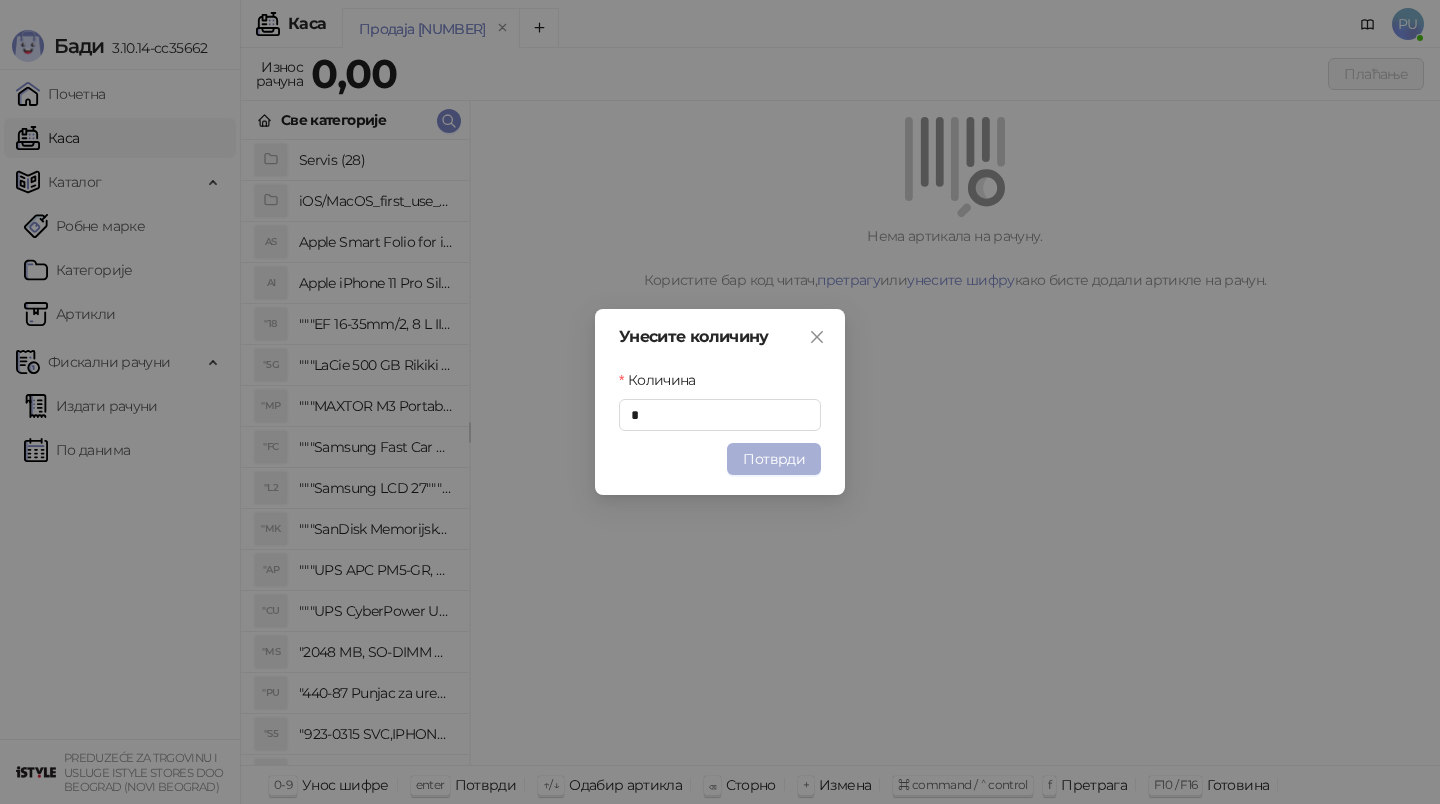 click on "Потврди" at bounding box center (774, 459) 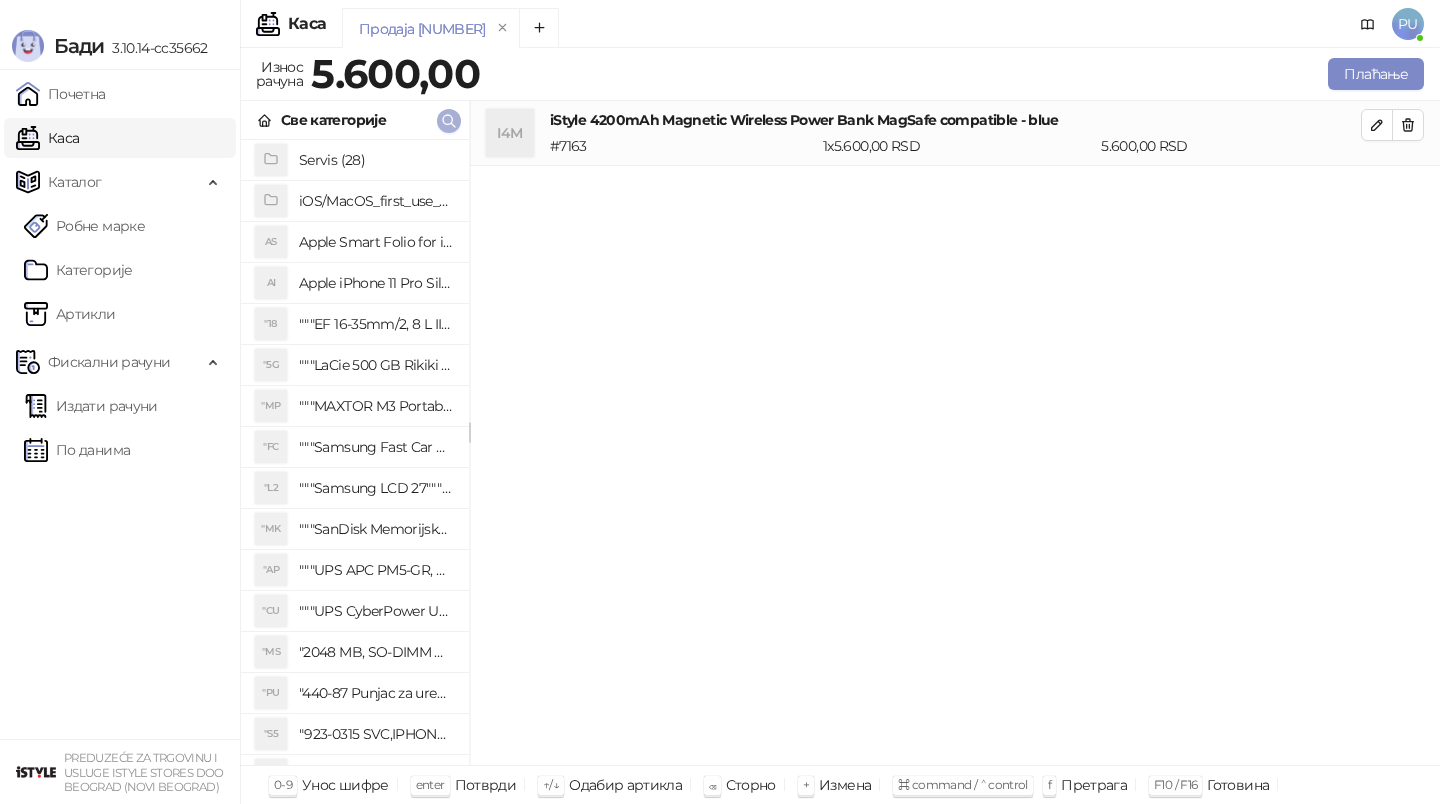 click 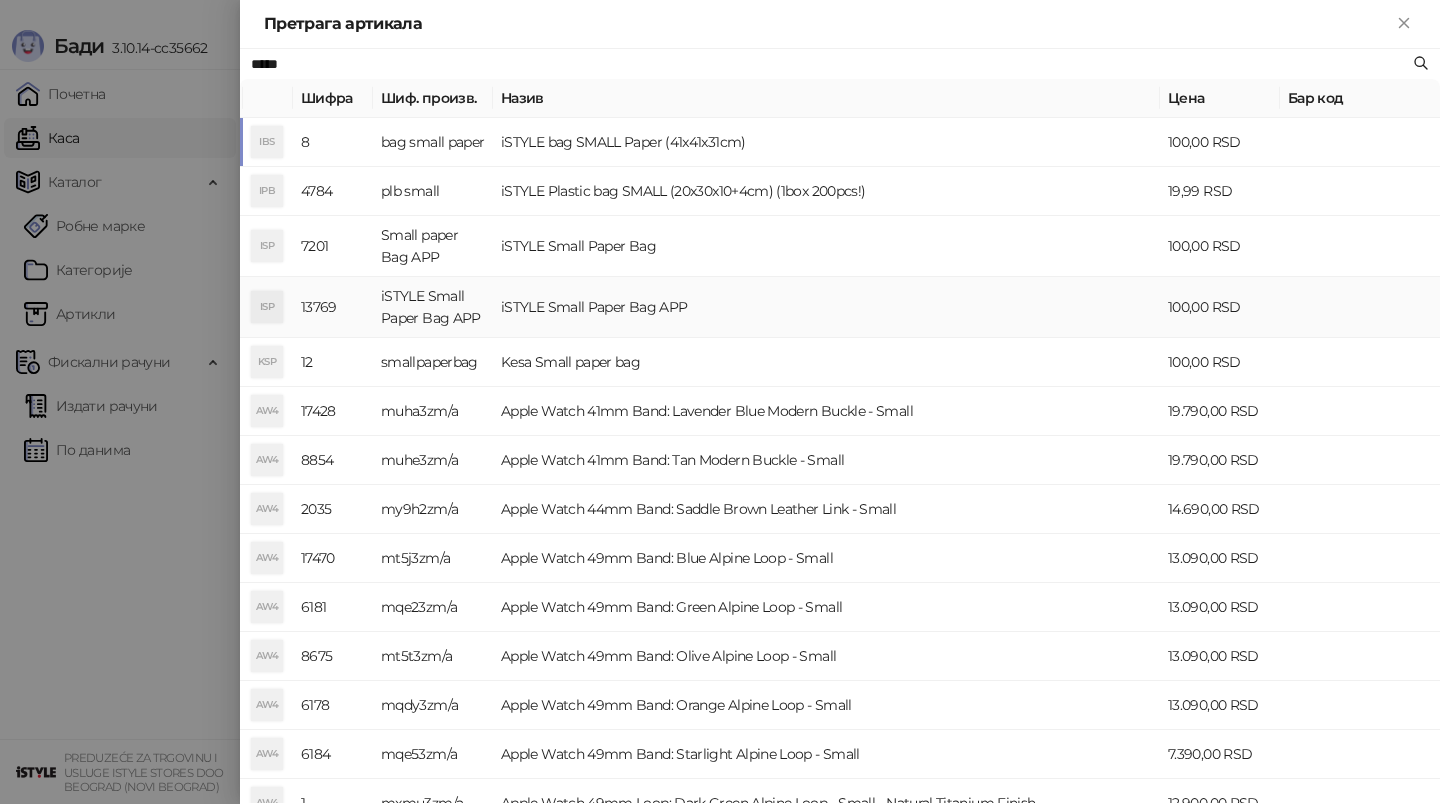 type on "*****" 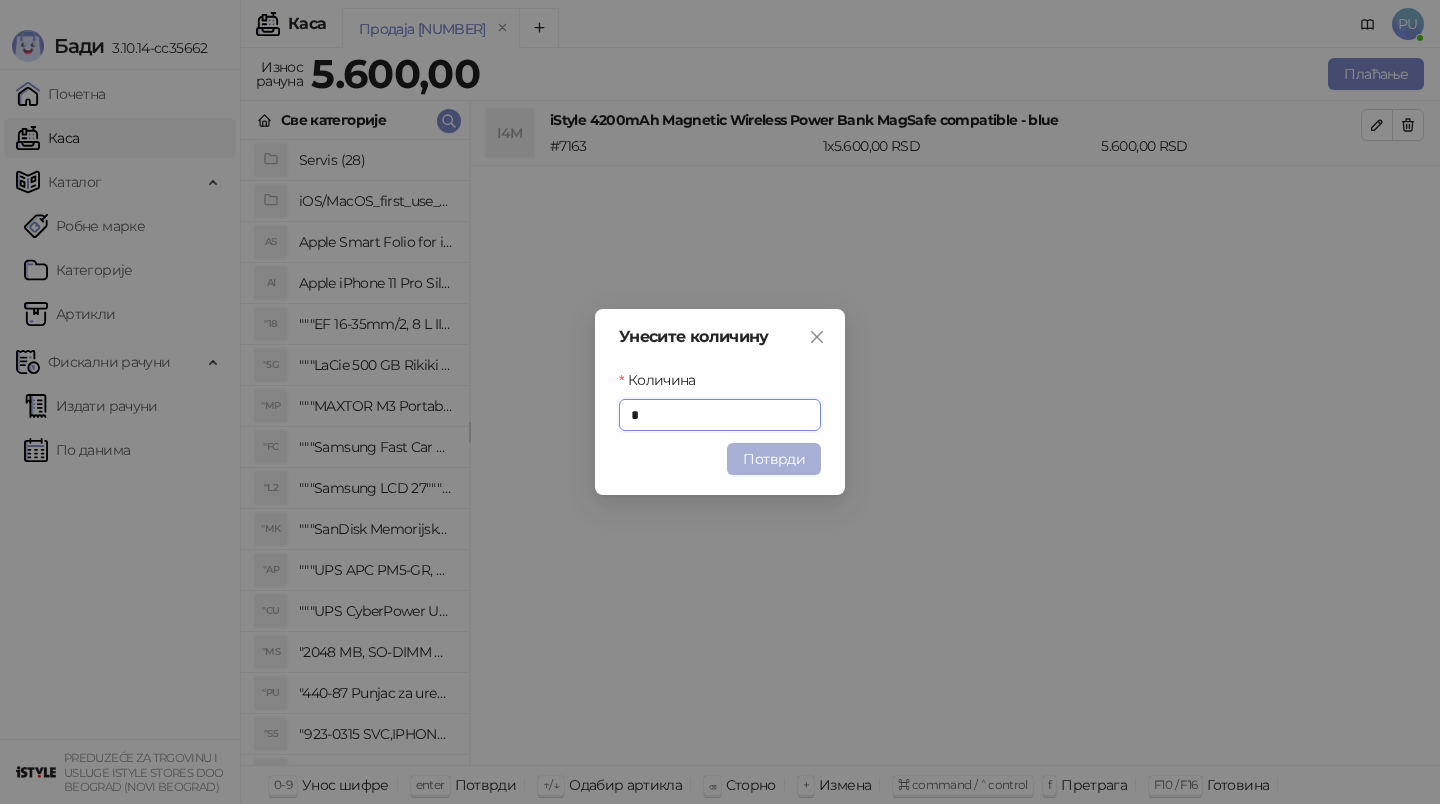 click on "Потврди" at bounding box center [774, 459] 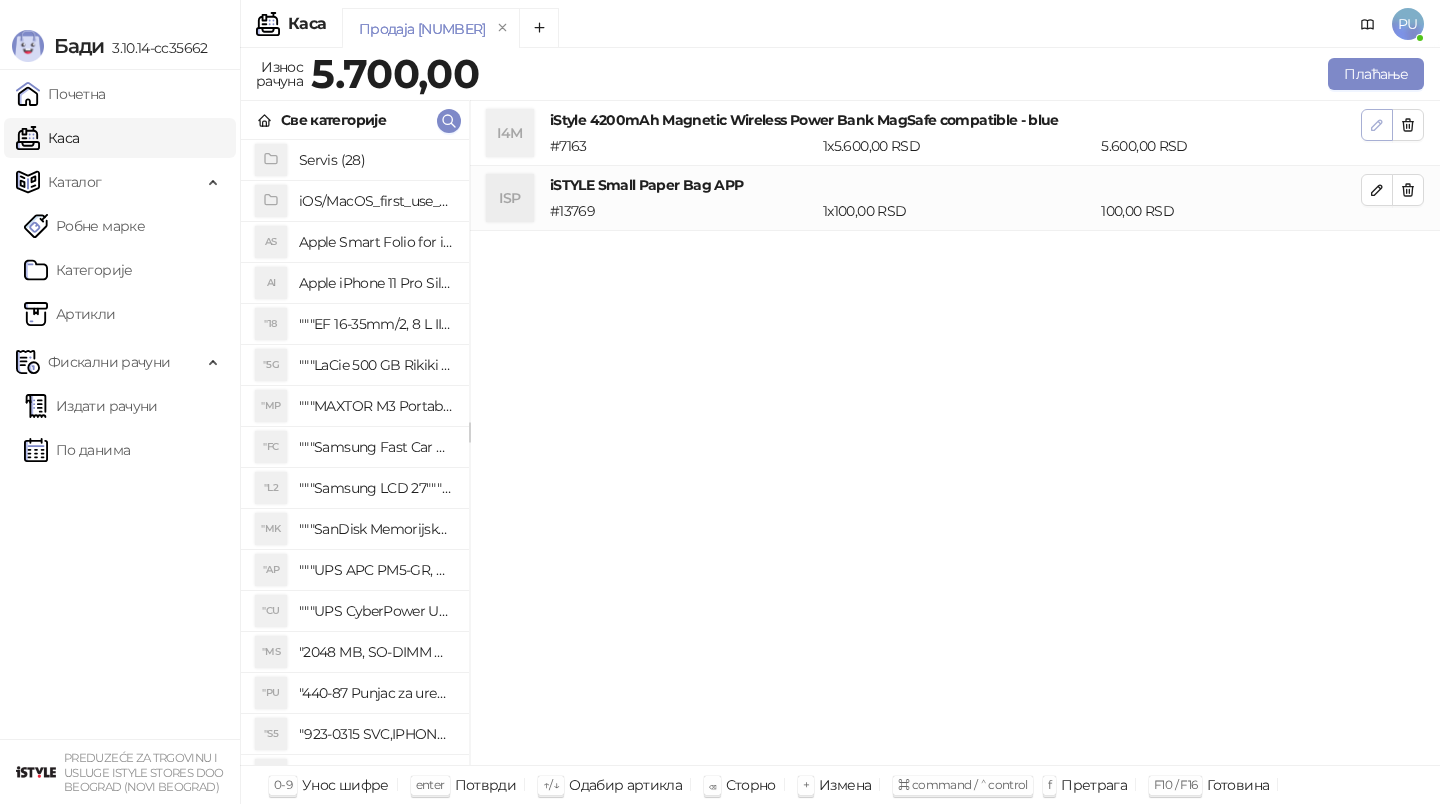 click 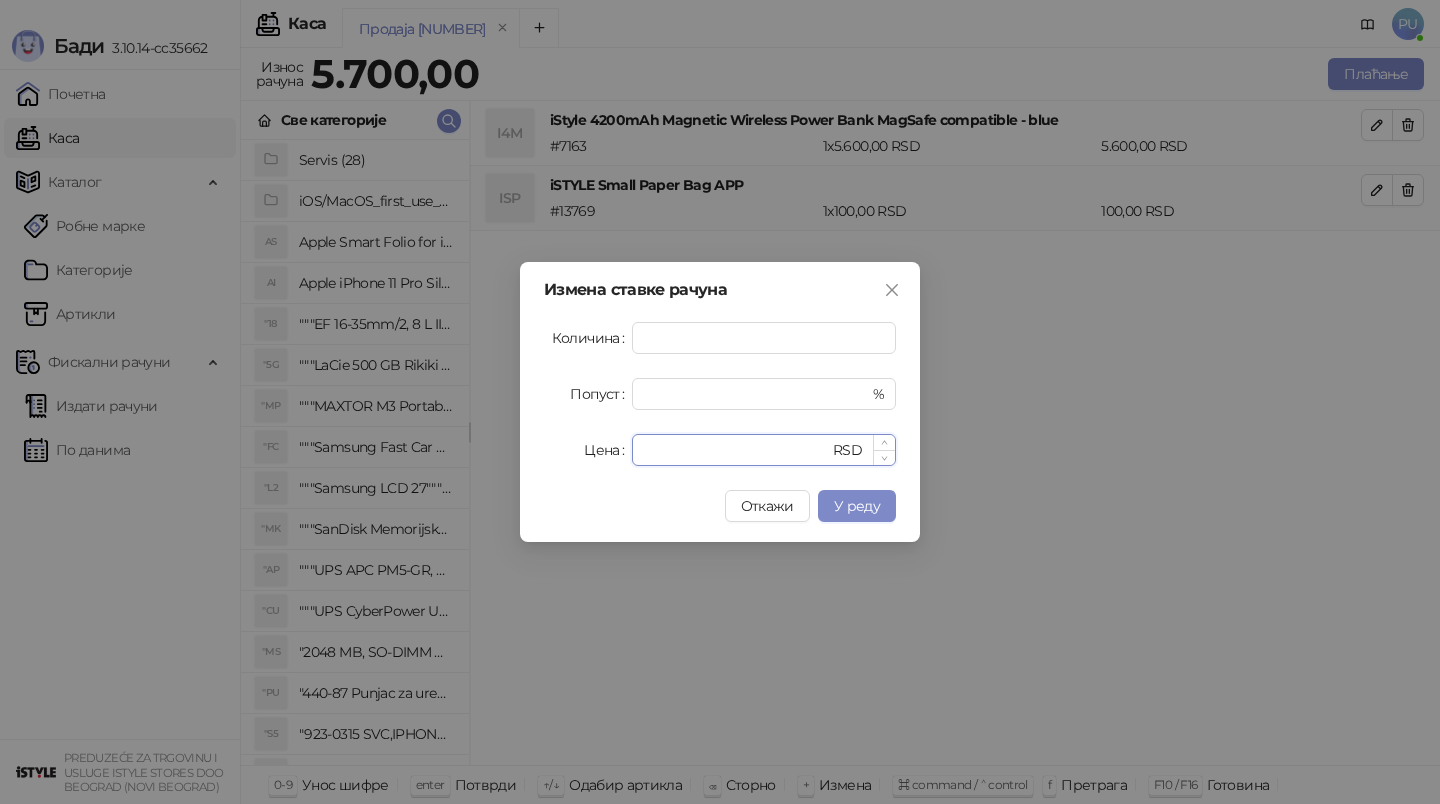 click on "****" at bounding box center (736, 450) 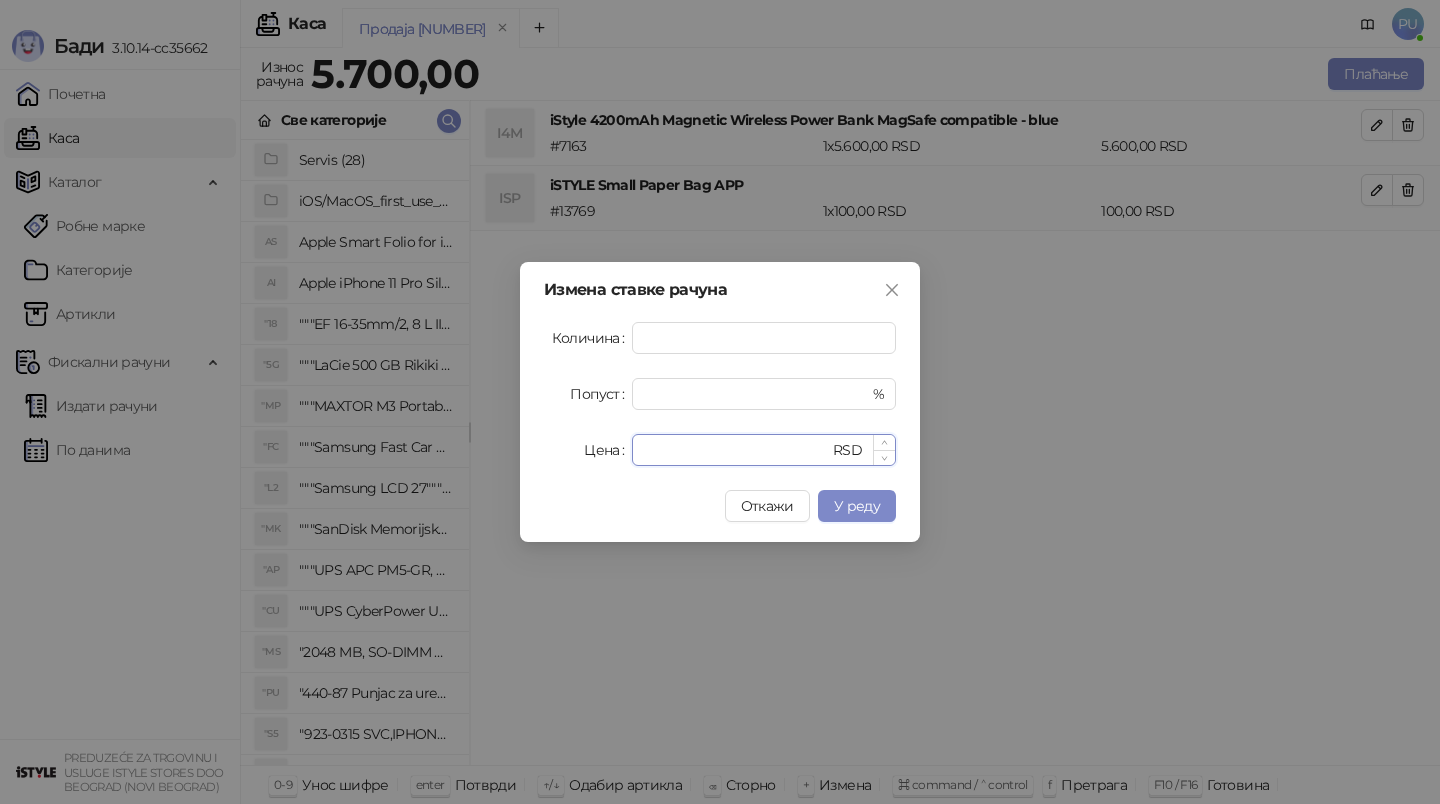 type on "****" 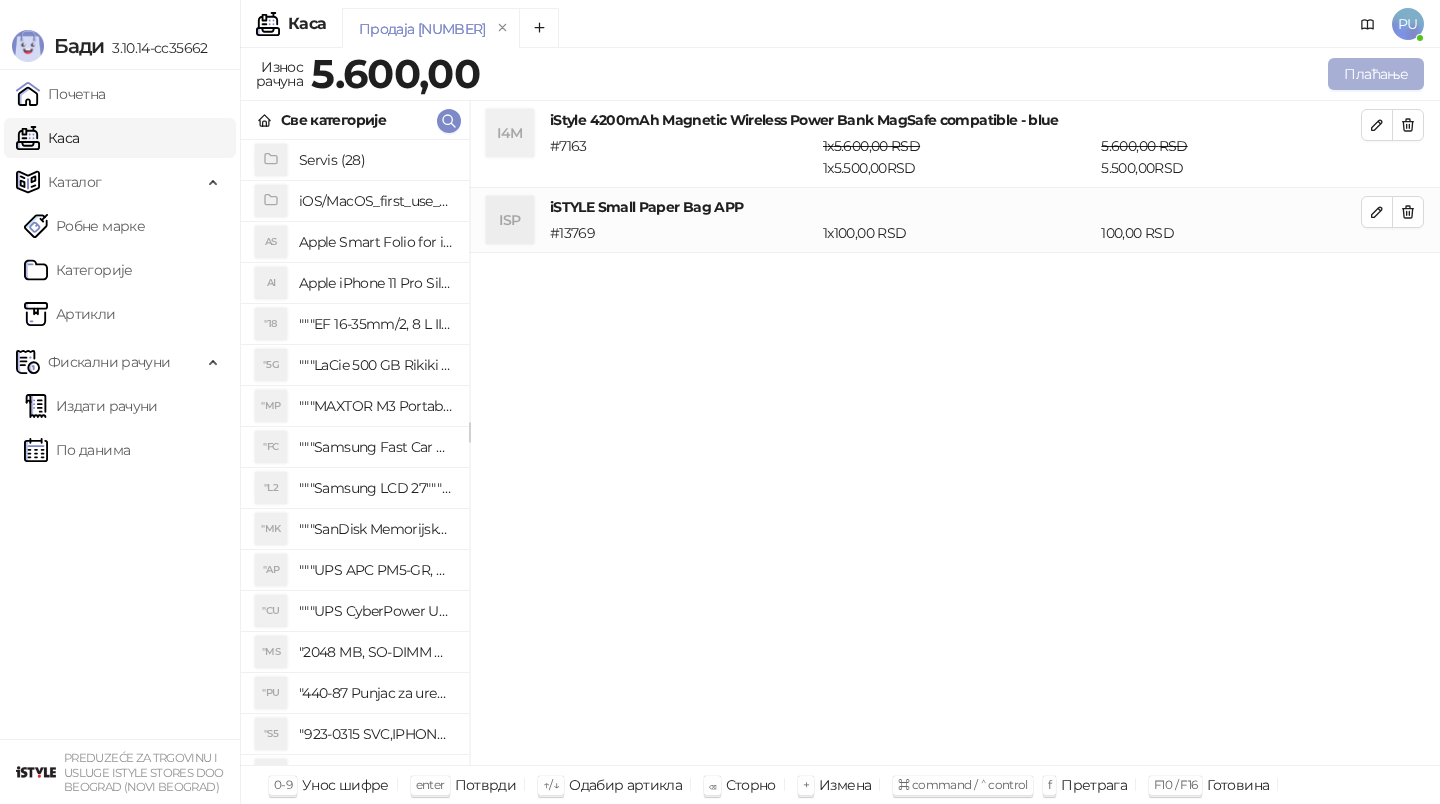 click on "Плаћање" at bounding box center [1376, 74] 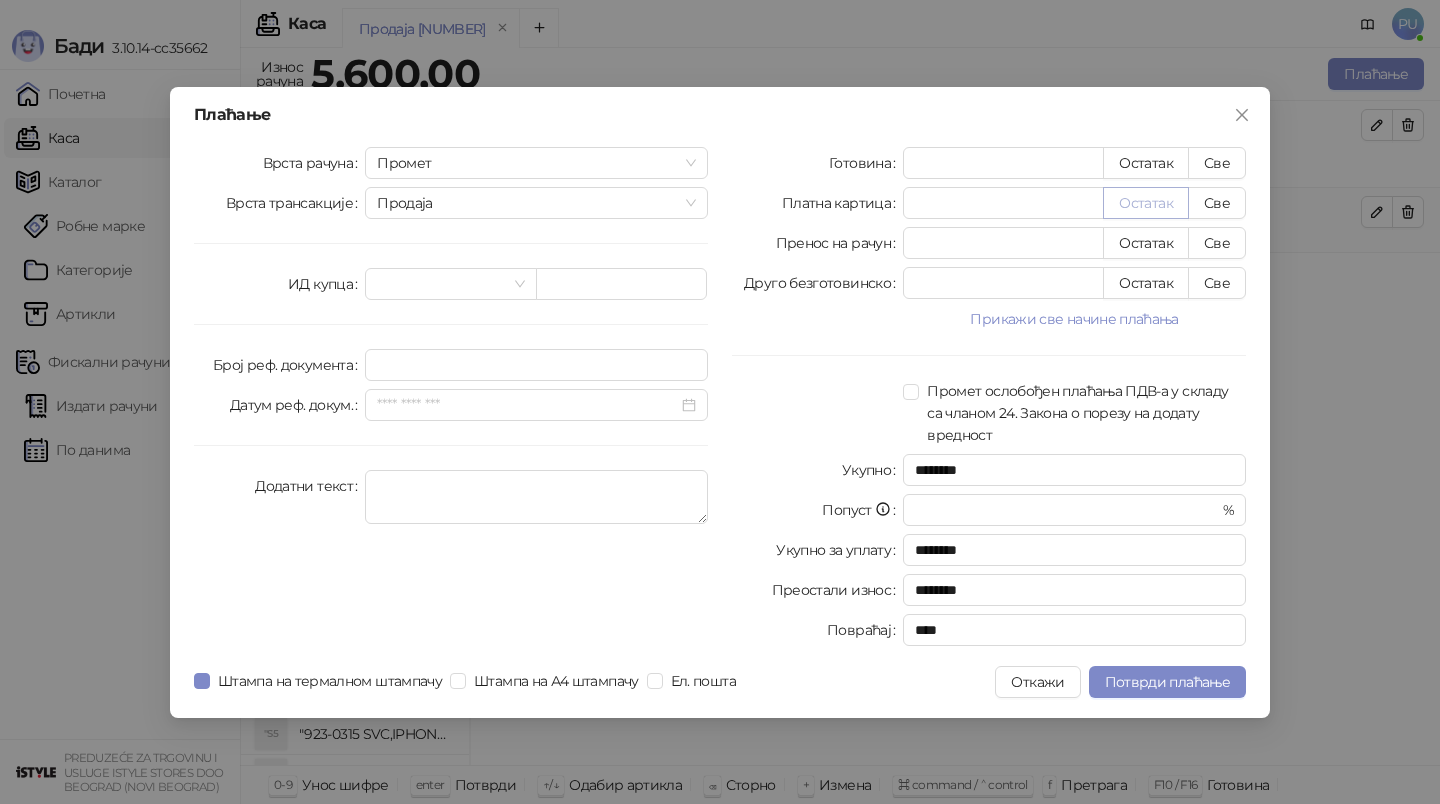 click on "Остатак" at bounding box center [1146, 203] 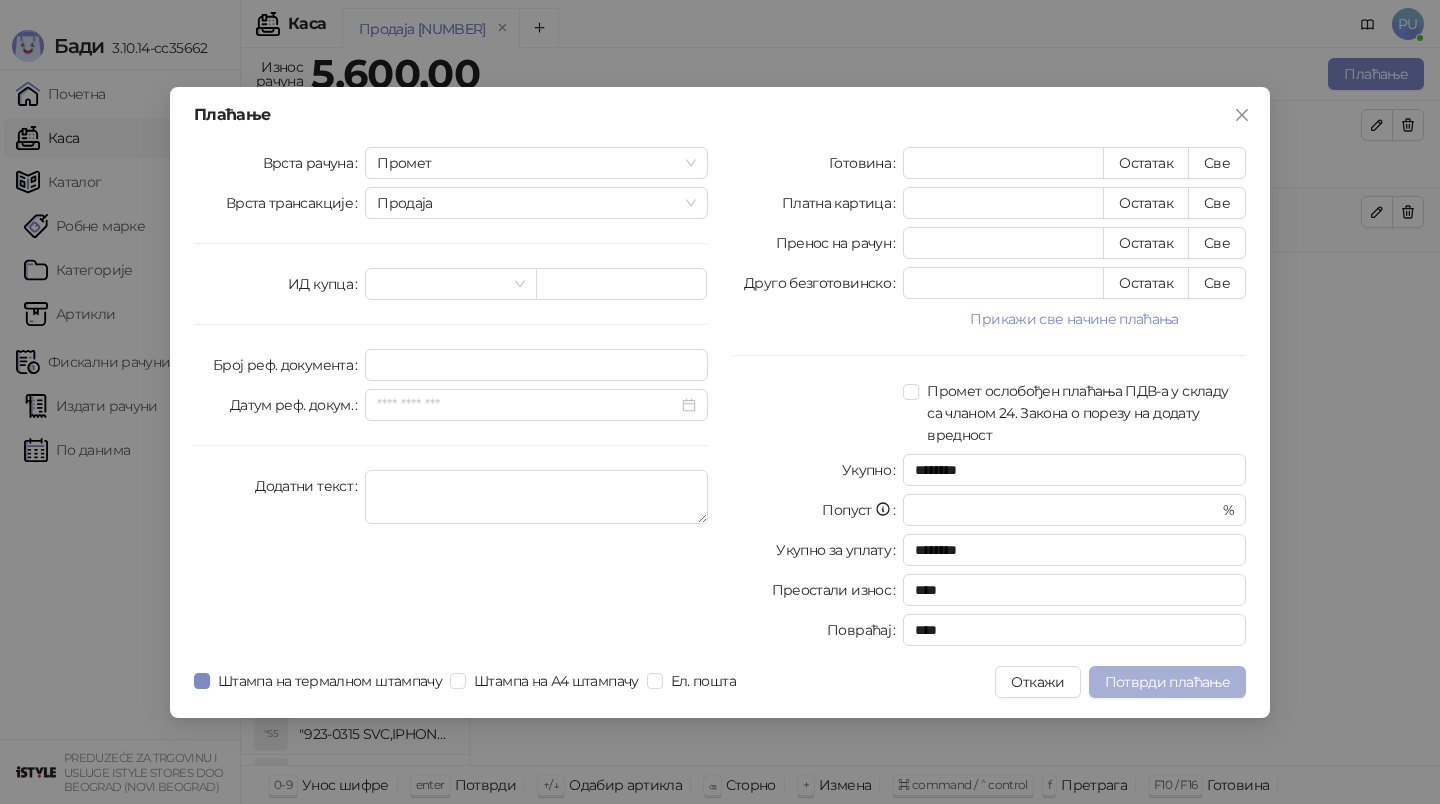 click on "Потврди плаћање" at bounding box center (1167, 682) 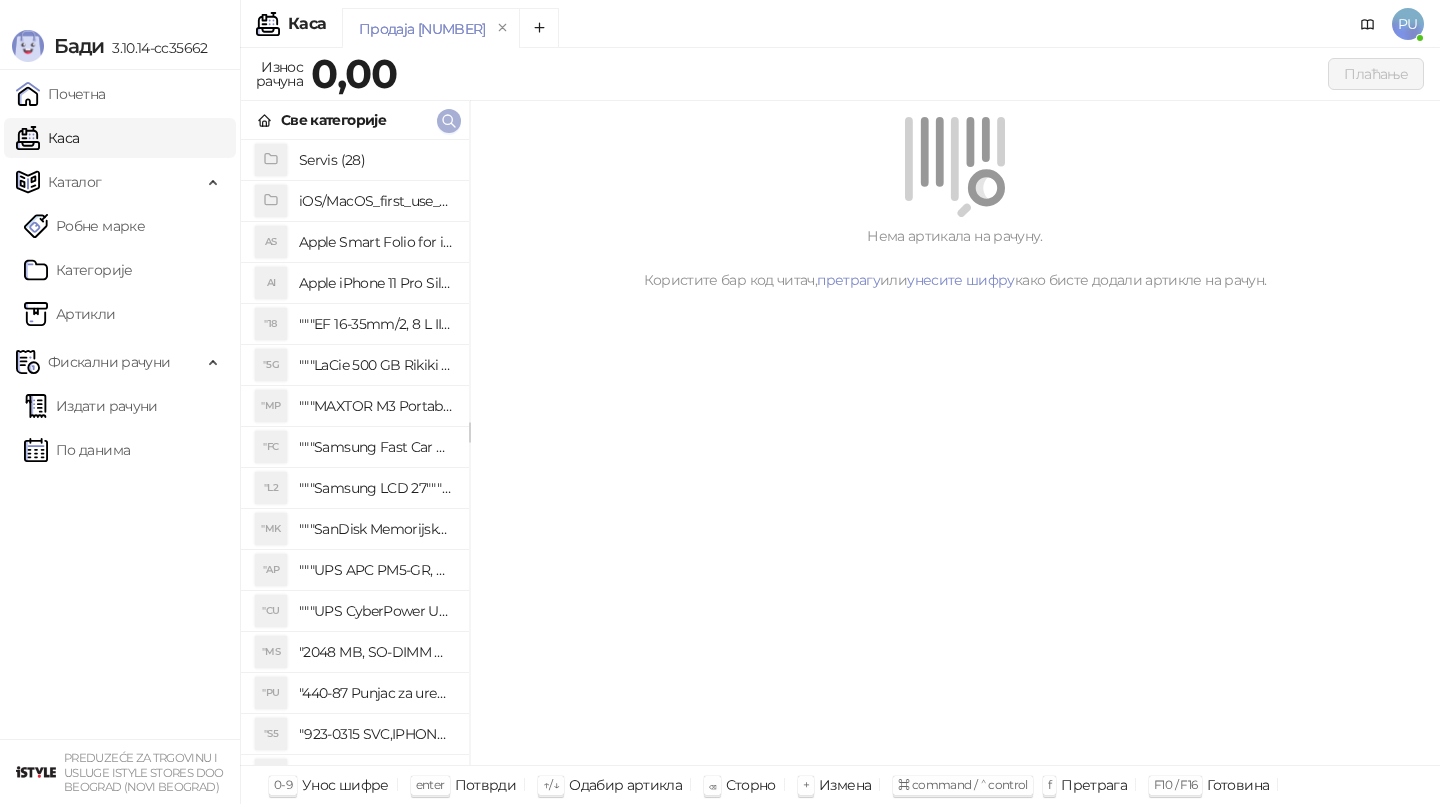 click 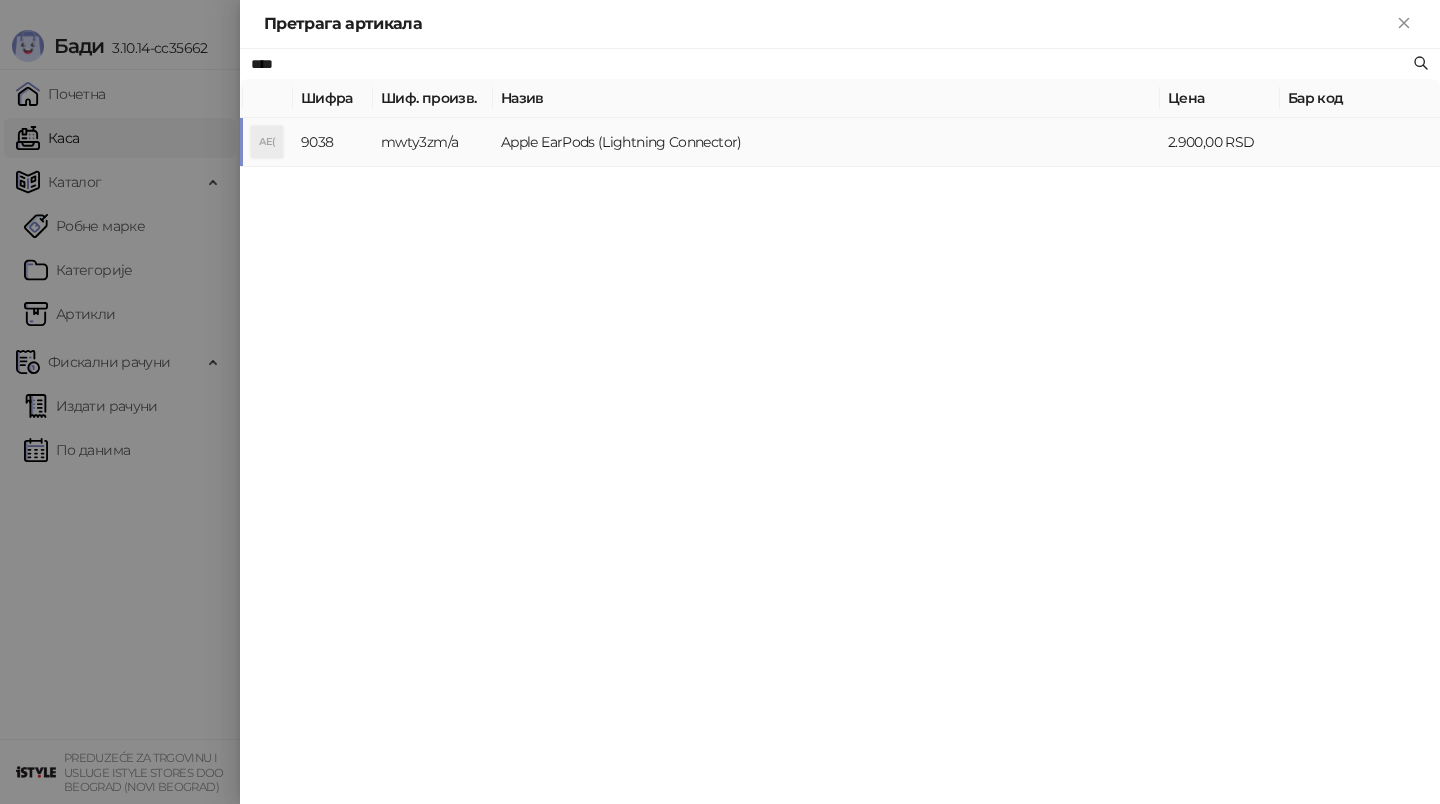 click on "Apple EarPods (Lightning Connector)" at bounding box center [826, 142] 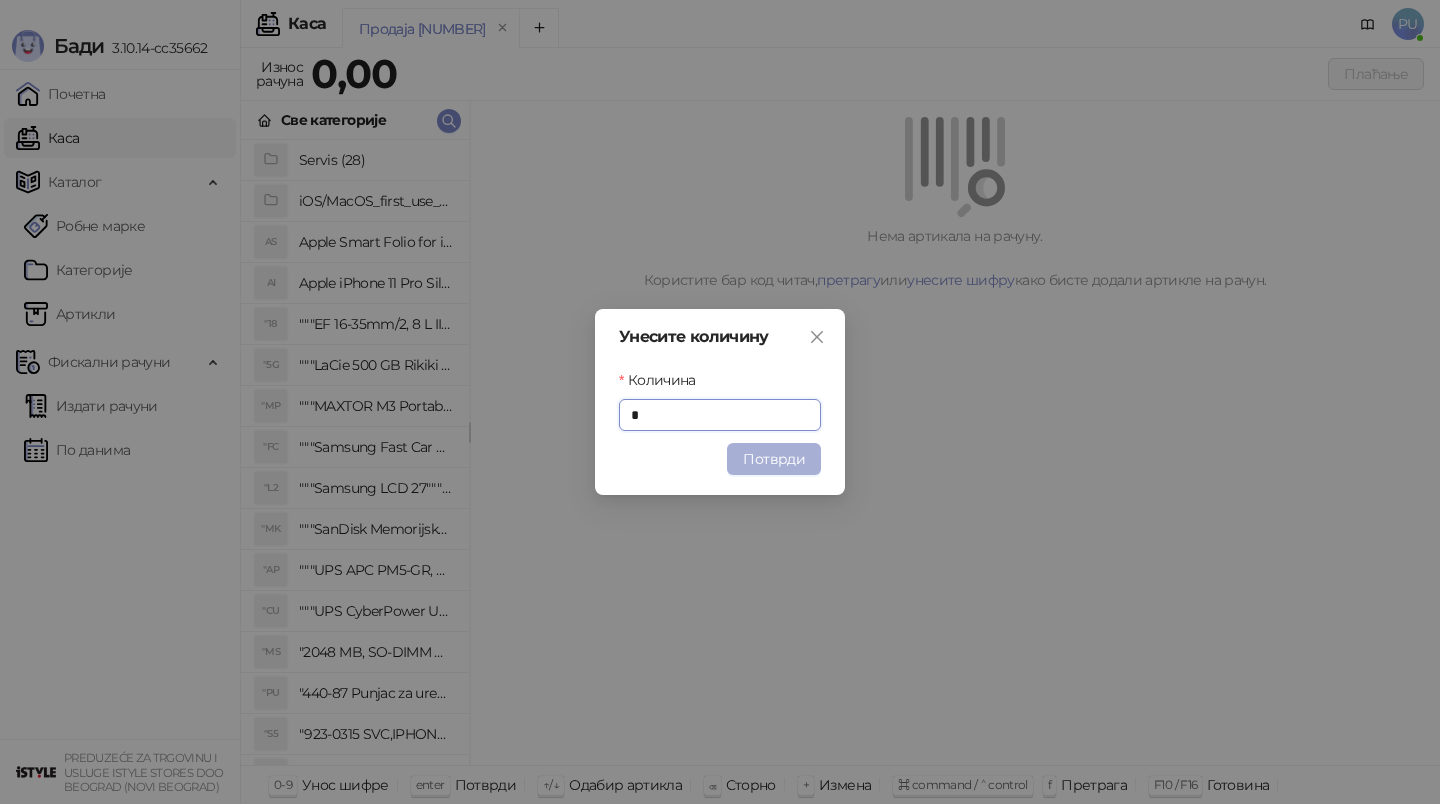 click on "Потврди" at bounding box center [774, 459] 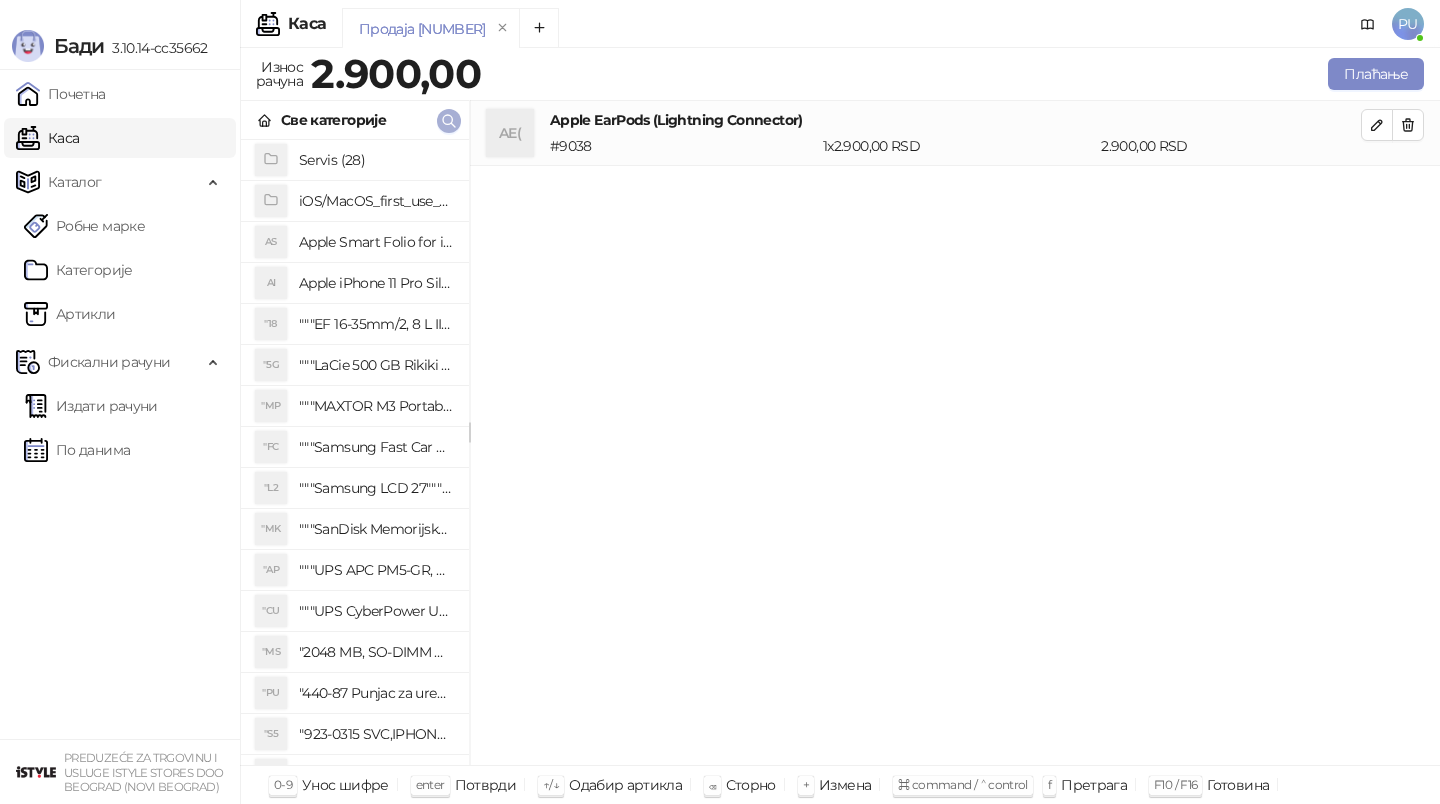 click at bounding box center [449, 120] 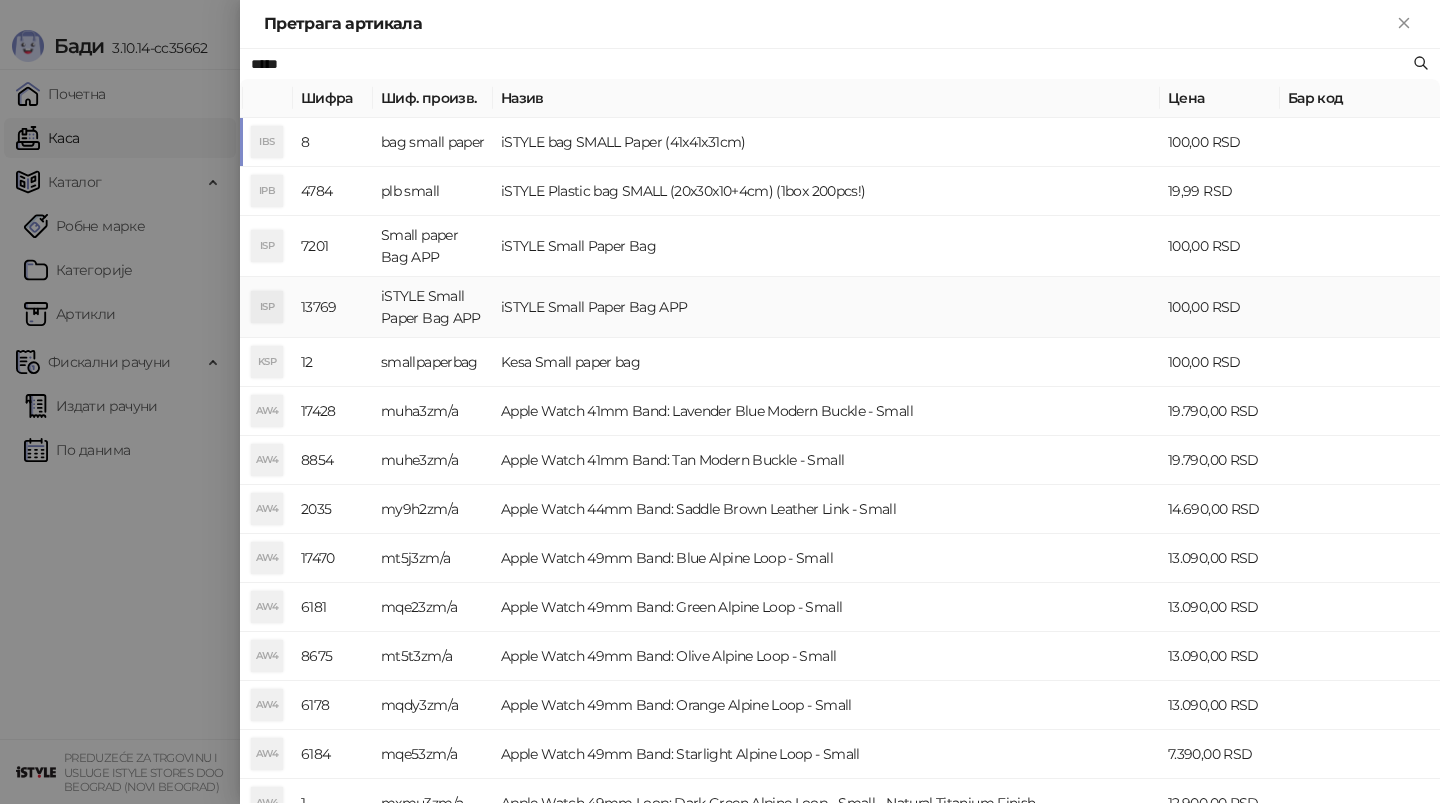 type on "*****" 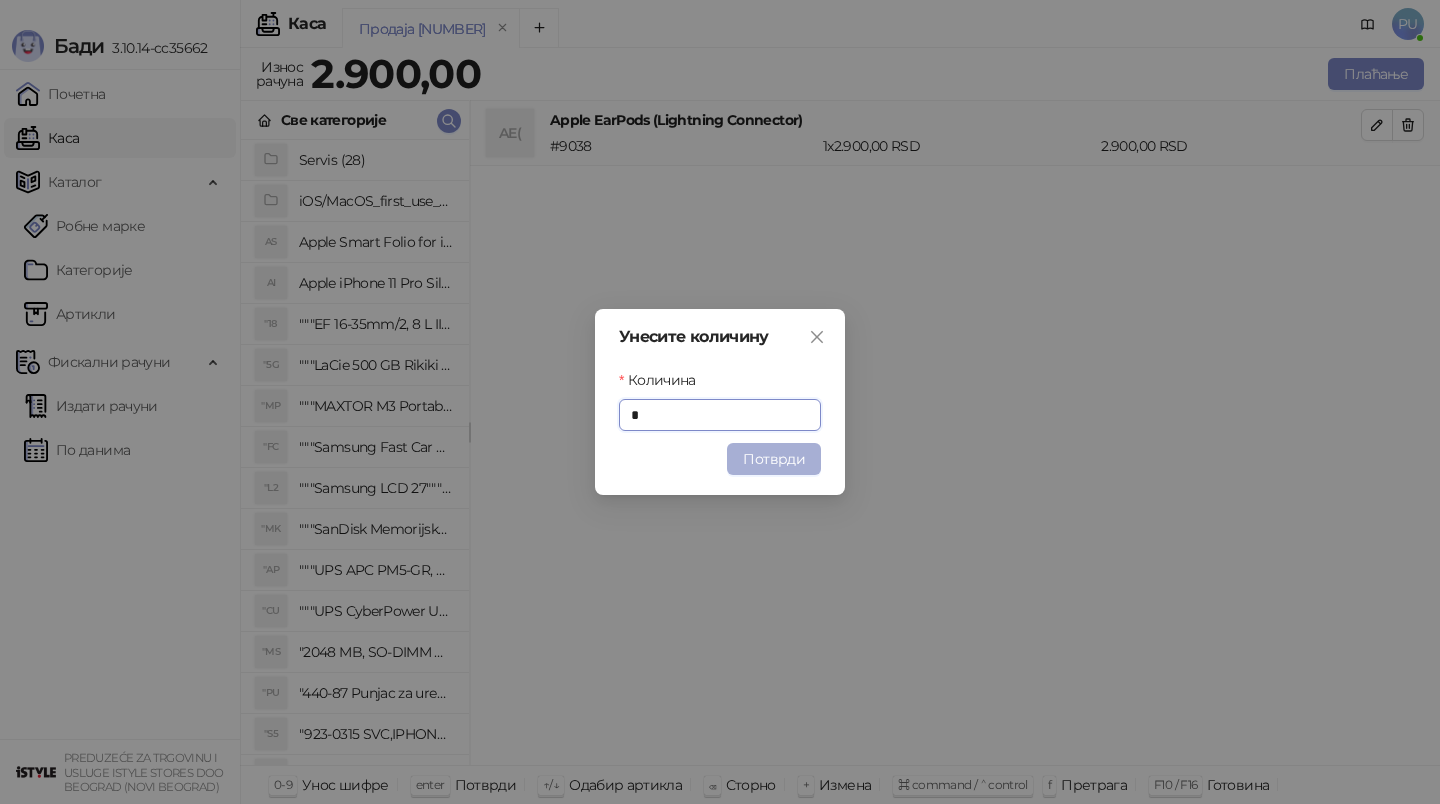 click on "Потврди" at bounding box center (774, 459) 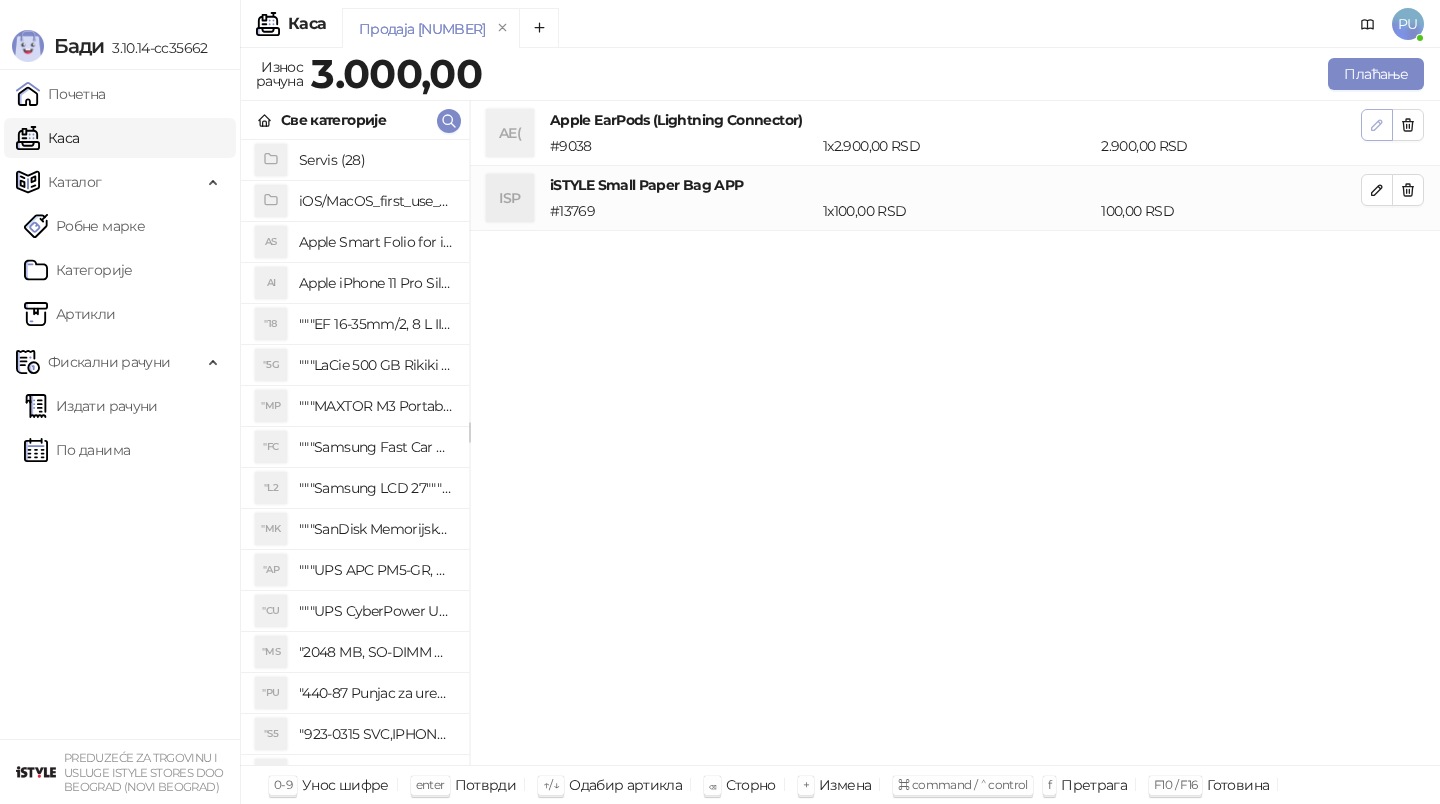 click at bounding box center (1377, 125) 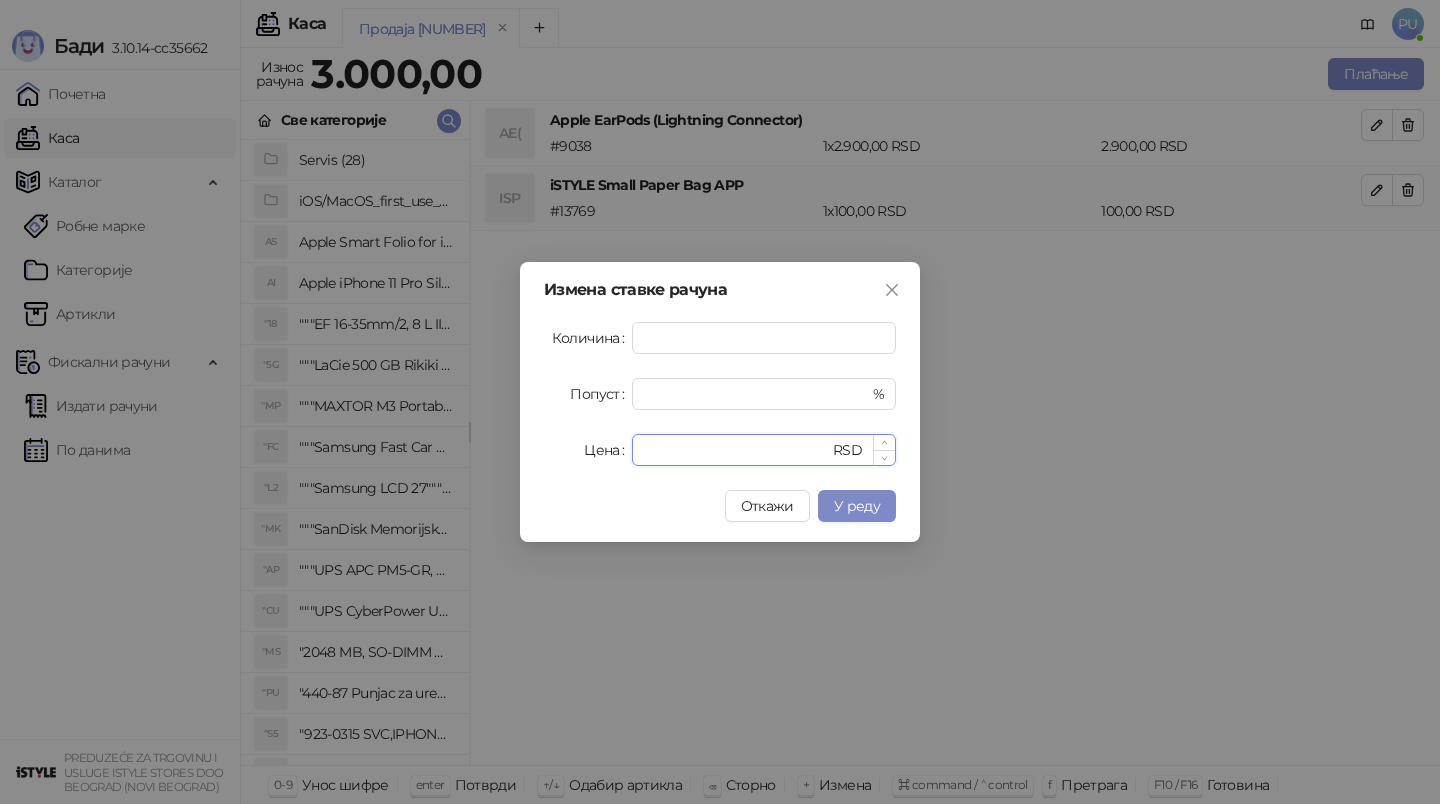 click on "****" at bounding box center [736, 450] 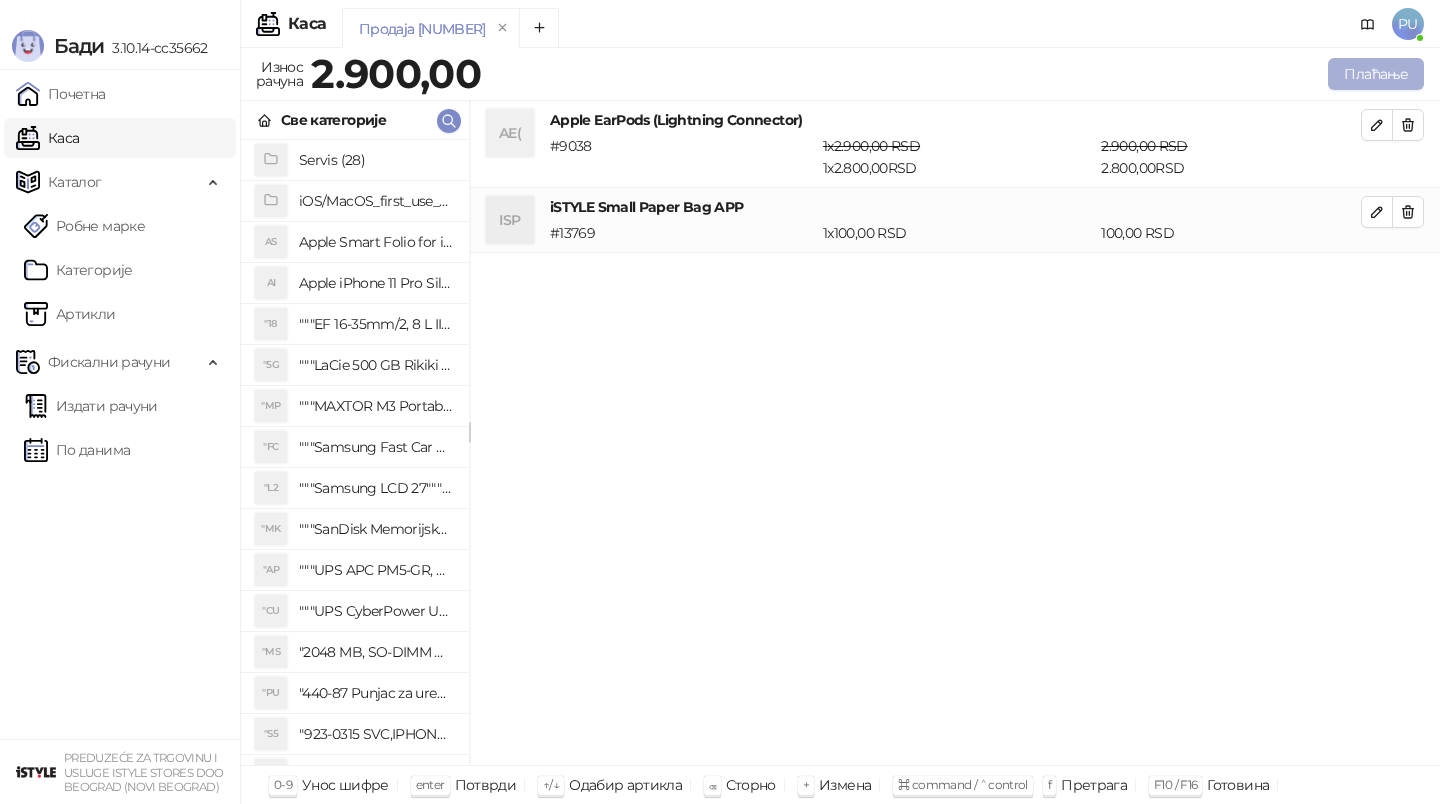 click on "Плаћање" at bounding box center [1376, 74] 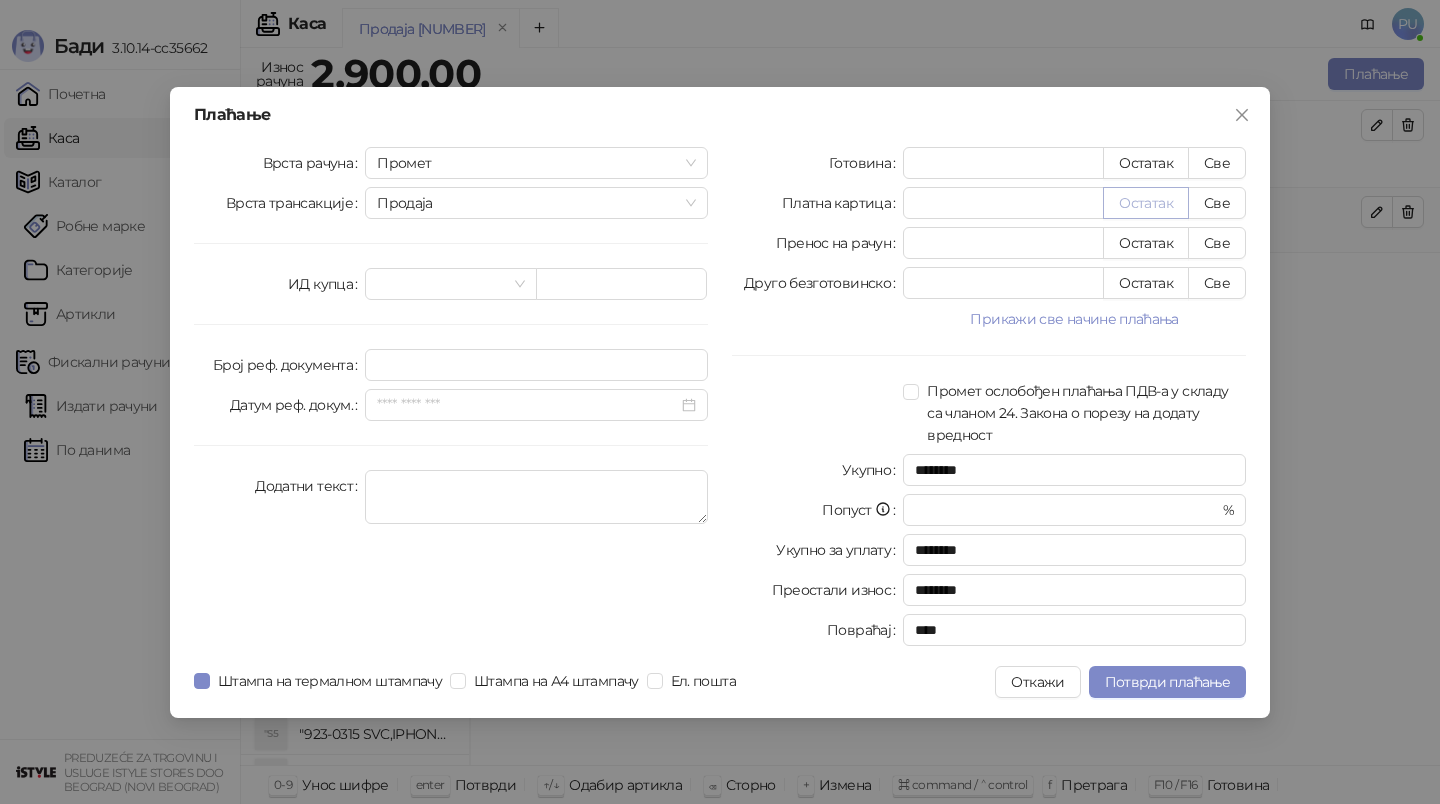 click on "Остатак" at bounding box center [1146, 203] 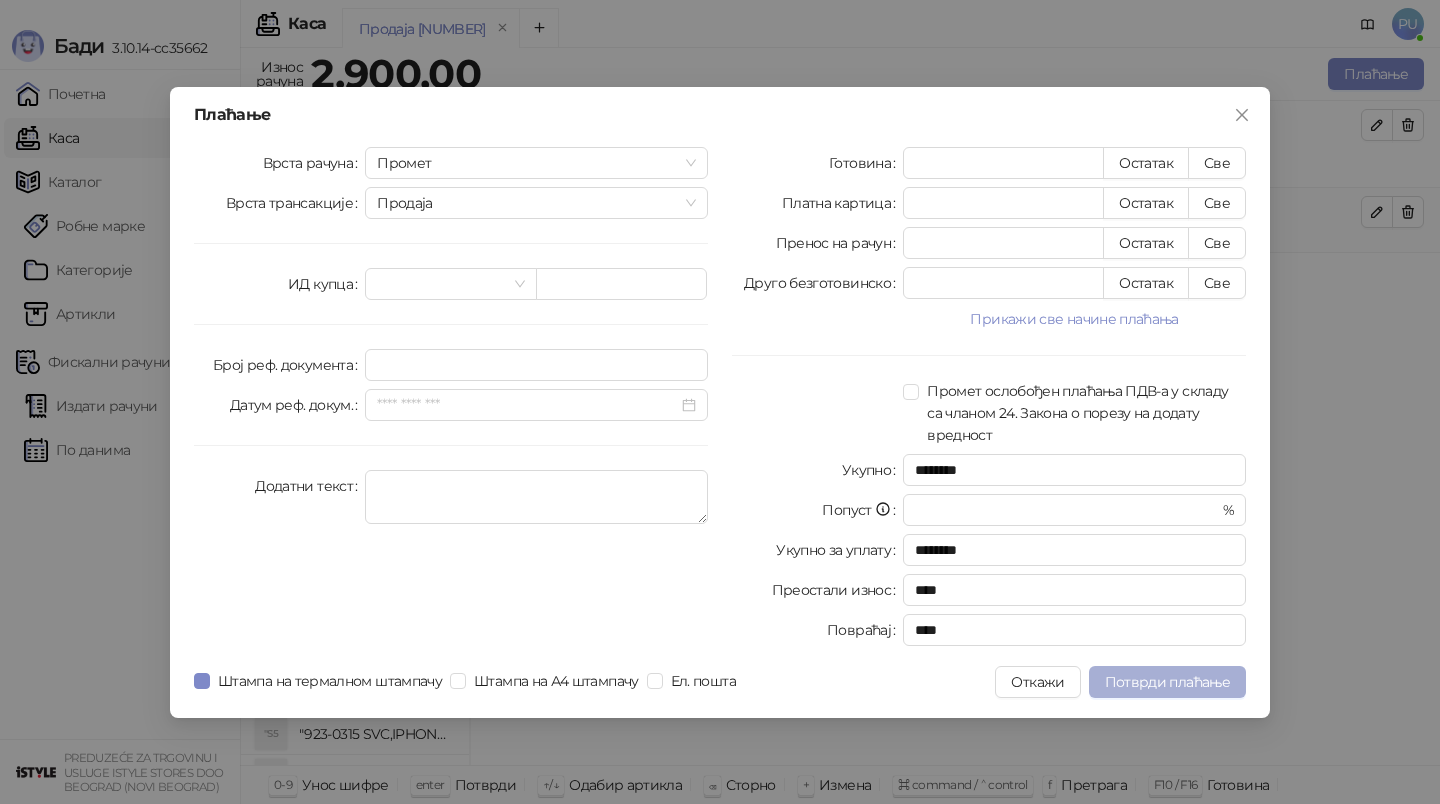 click on "Потврди плаћање" at bounding box center [1167, 682] 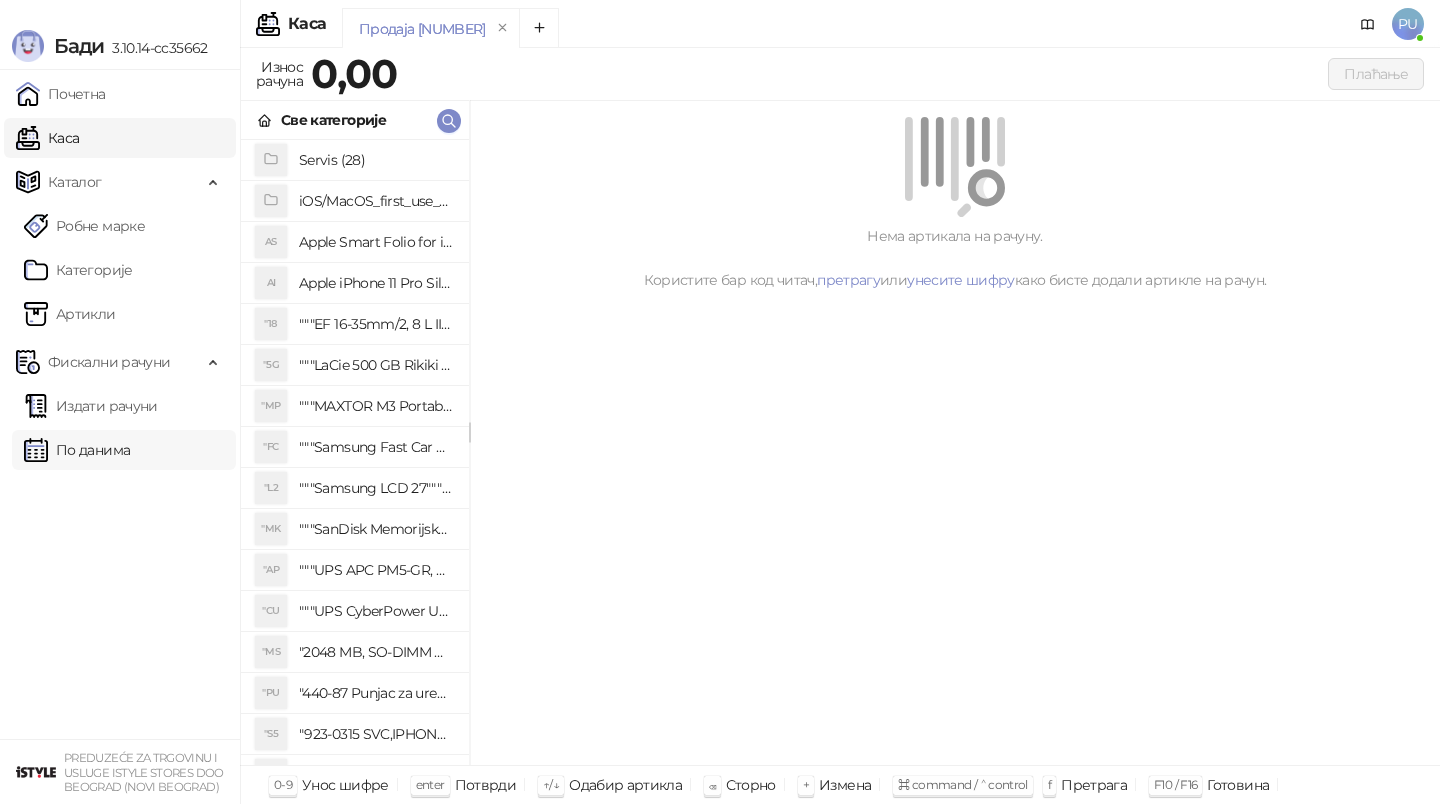 click on "По данима" at bounding box center (77, 450) 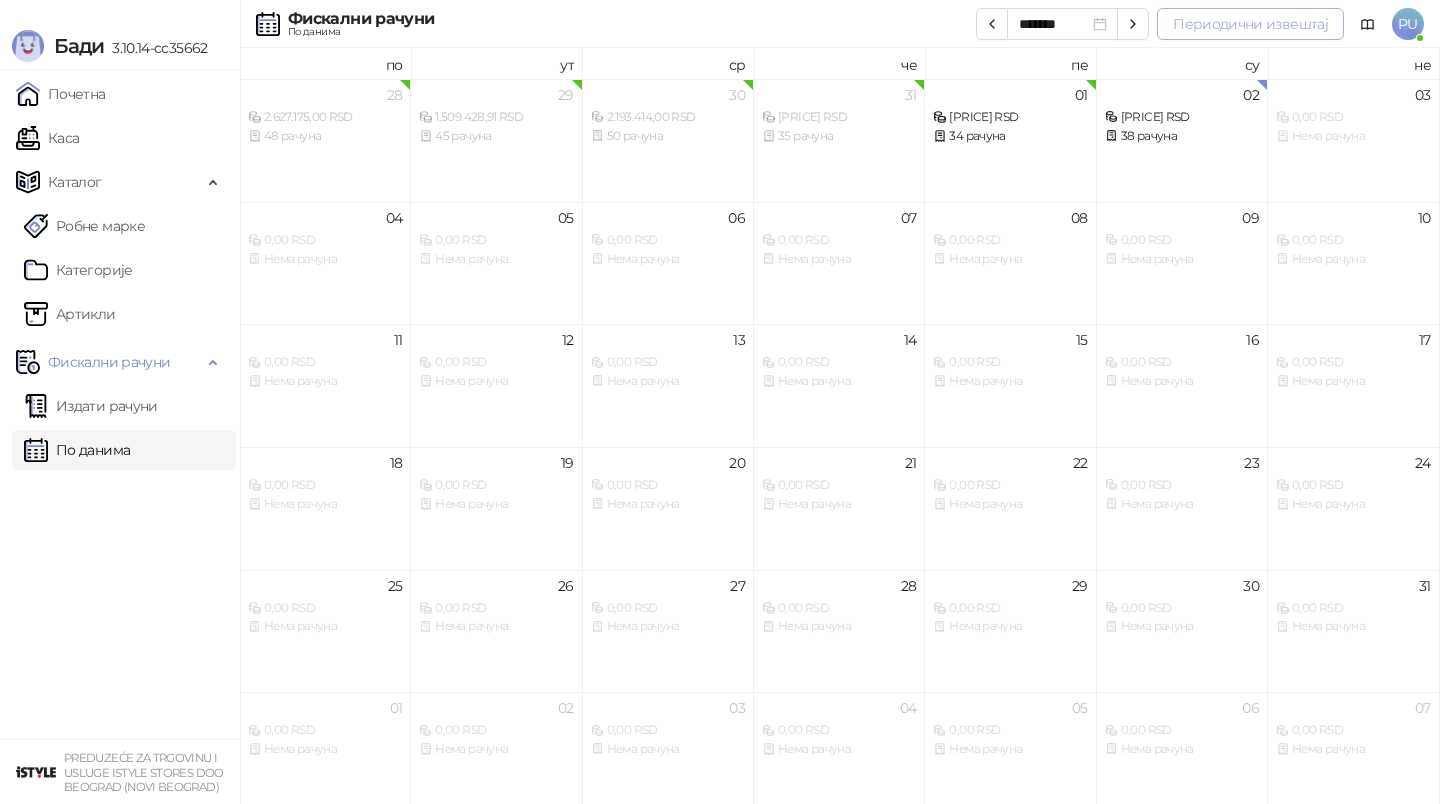 click on "Периодични извештај" at bounding box center (1250, 24) 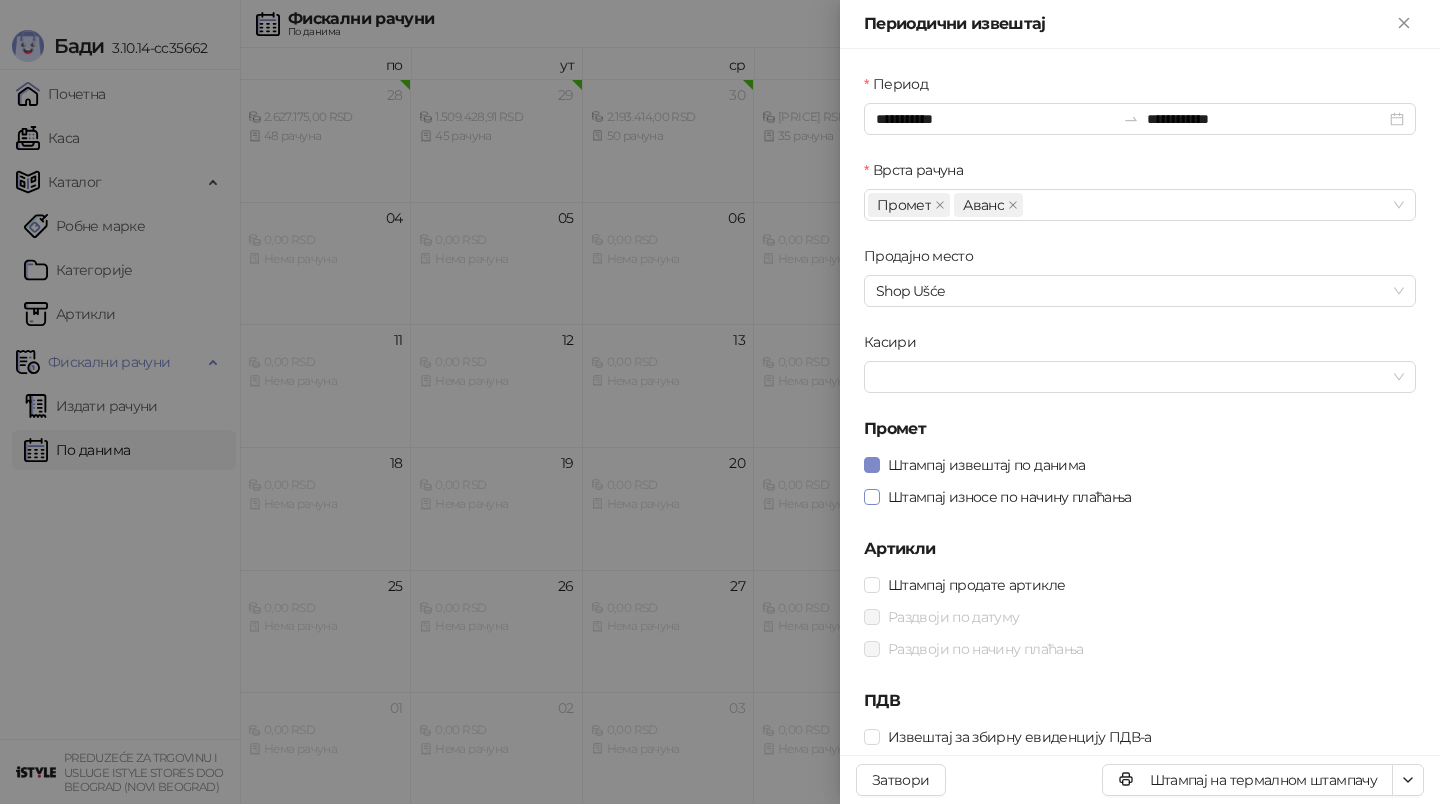 click on "Штампај износе по начину плаћања" at bounding box center (1010, 497) 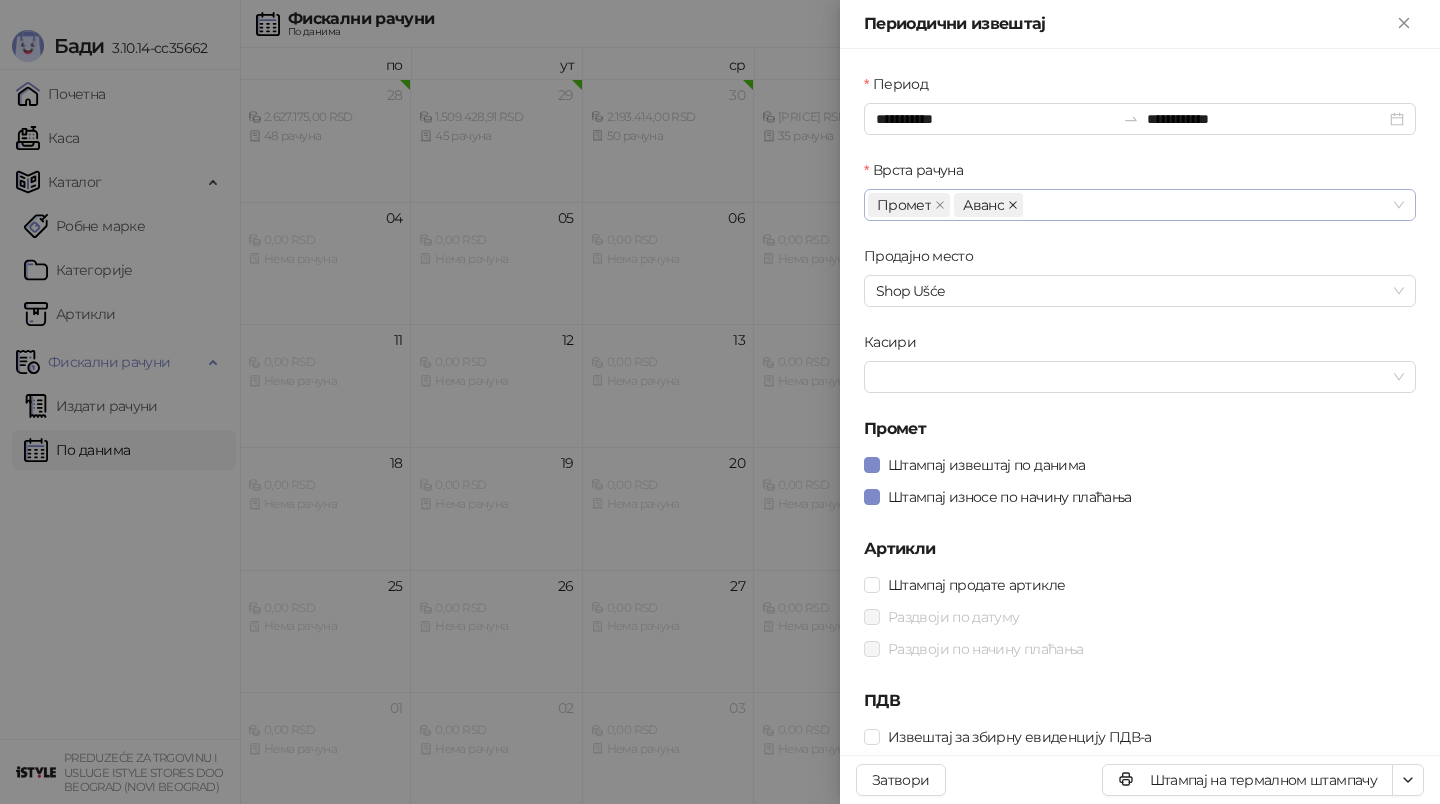 click 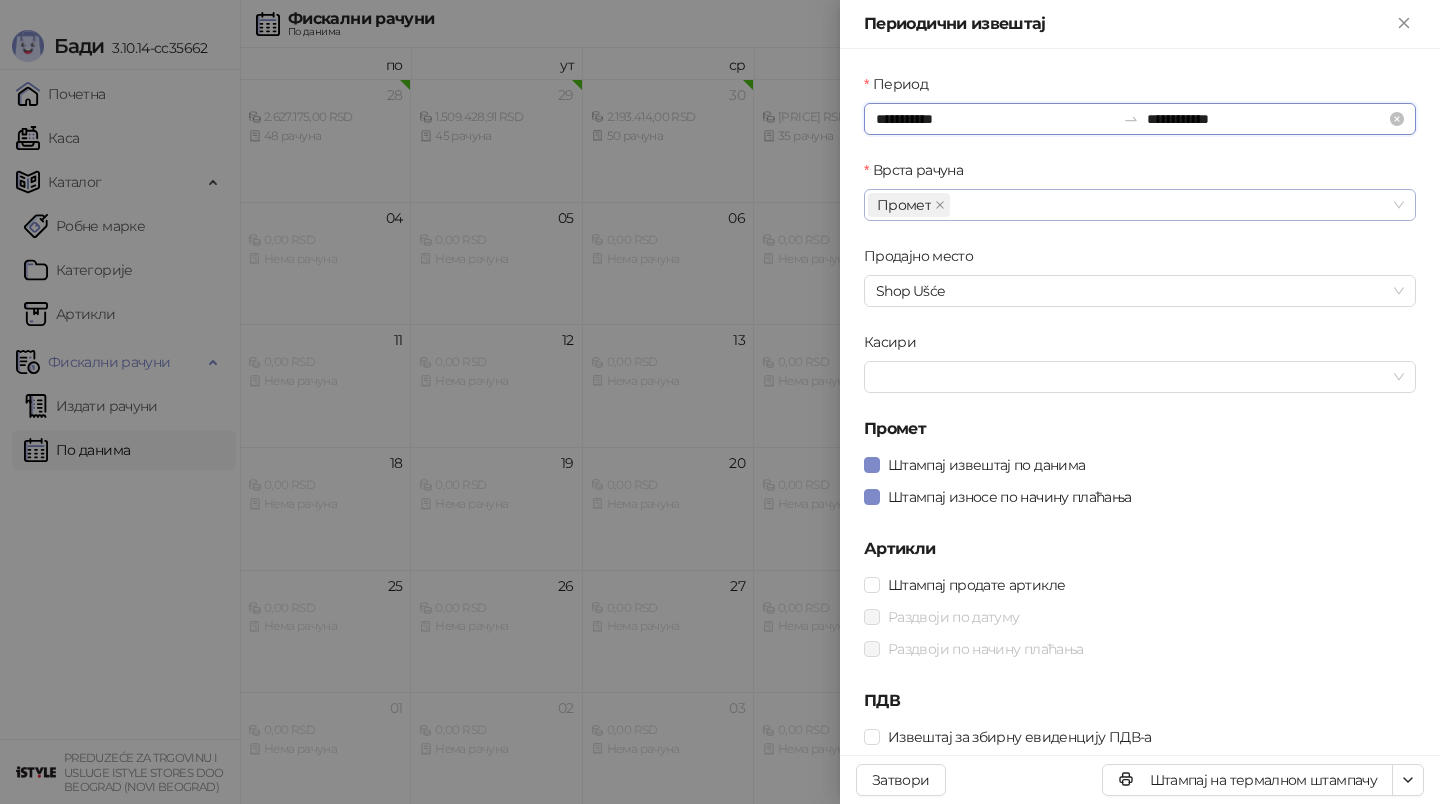 click on "**********" at bounding box center [995, 119] 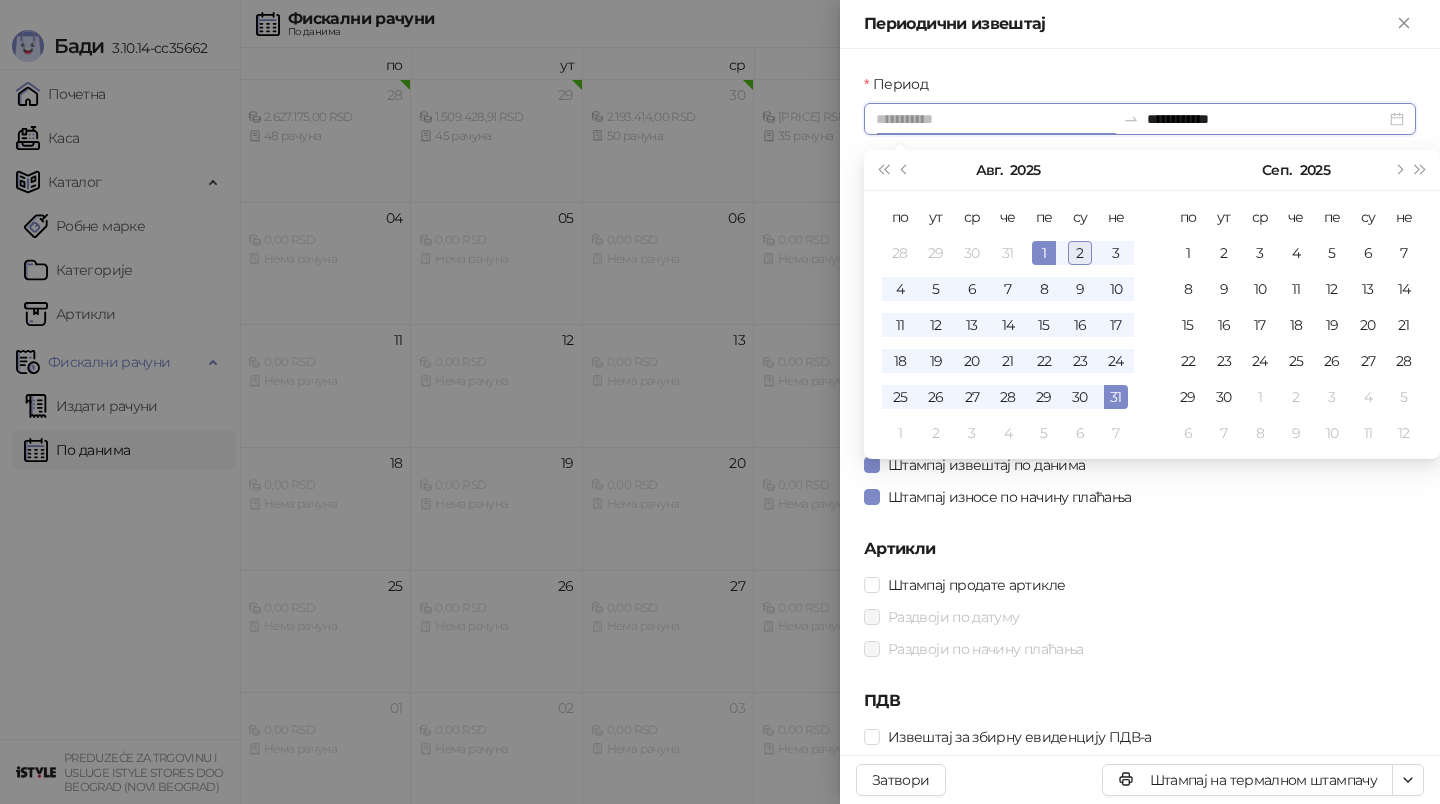 type on "**********" 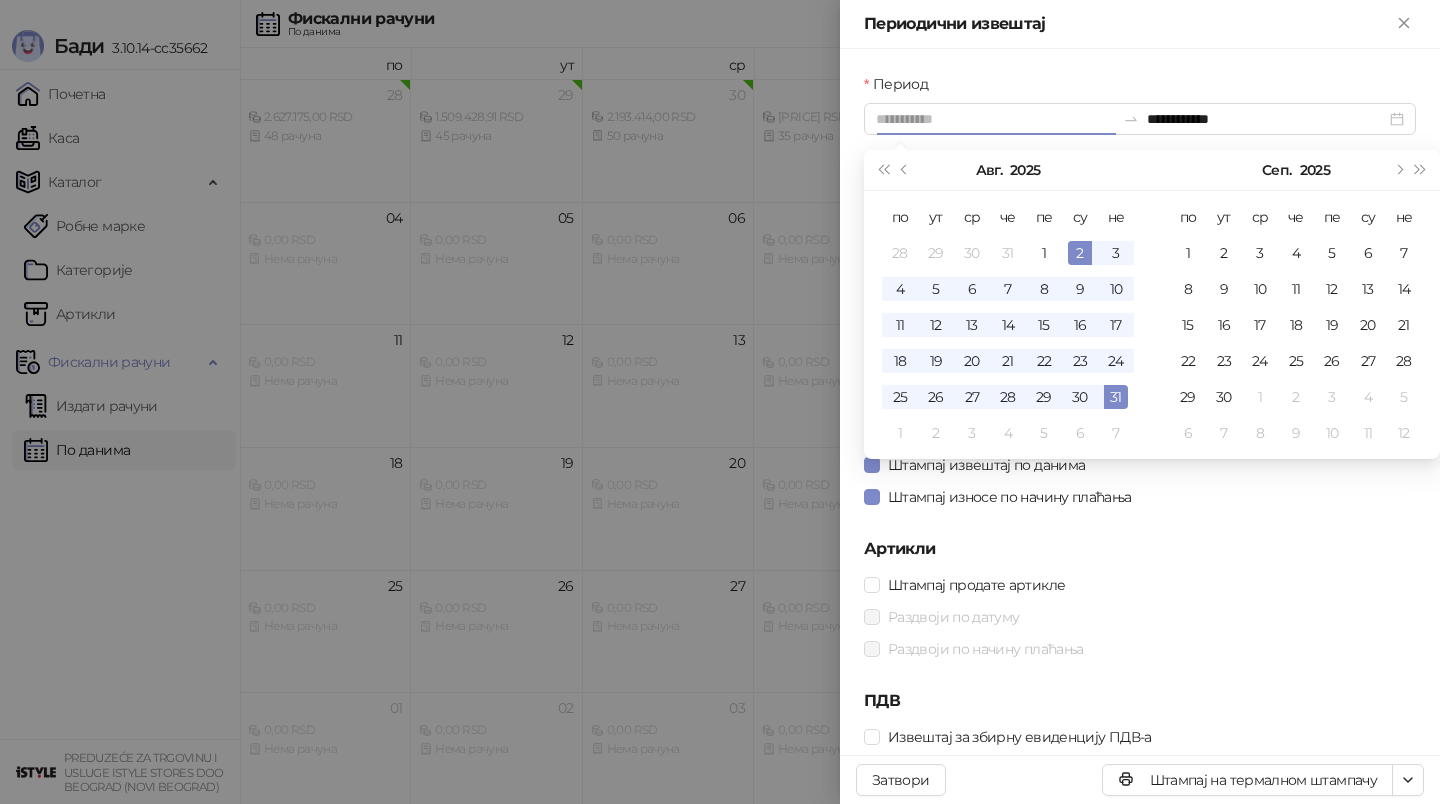 click on "2" at bounding box center (1080, 253) 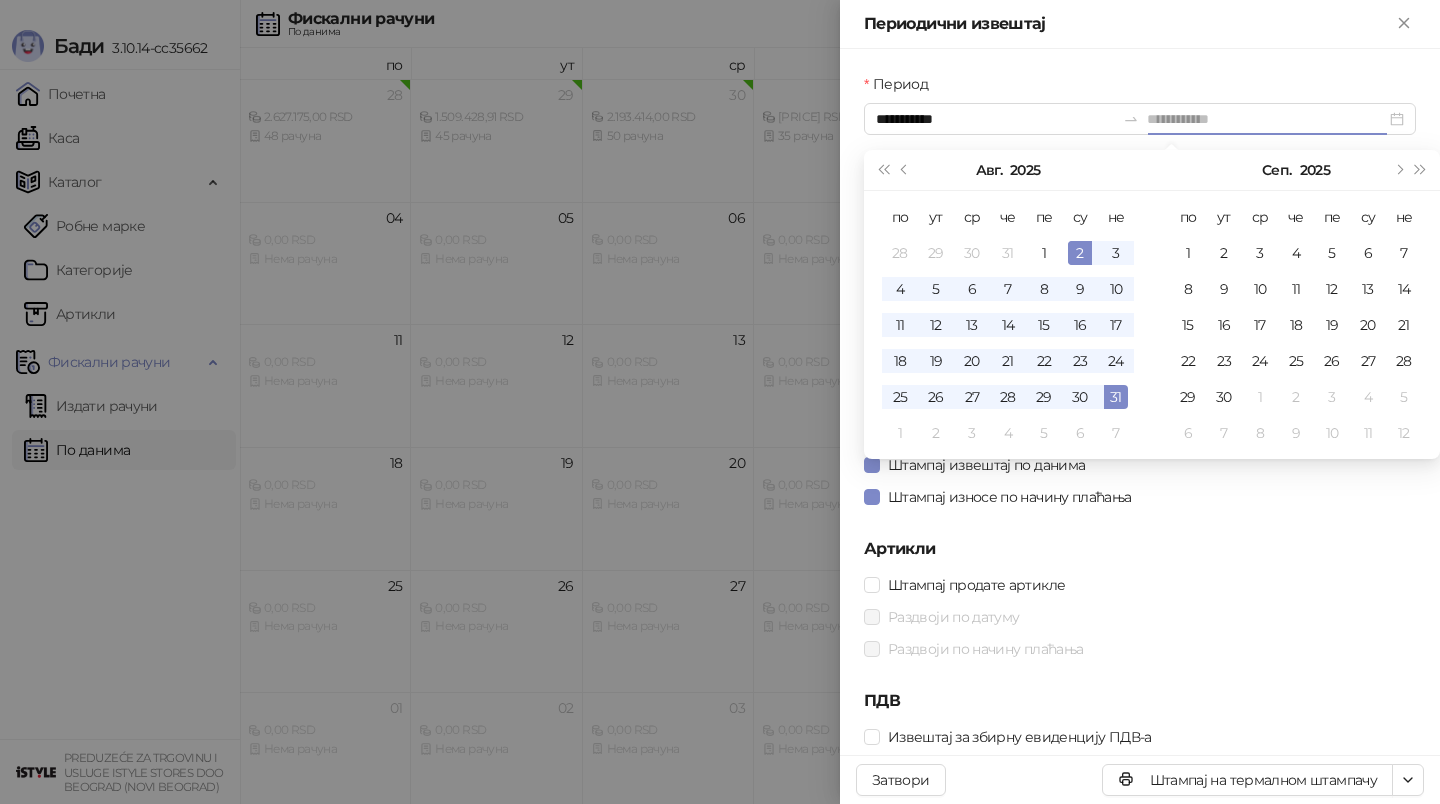 click on "2" at bounding box center (1080, 253) 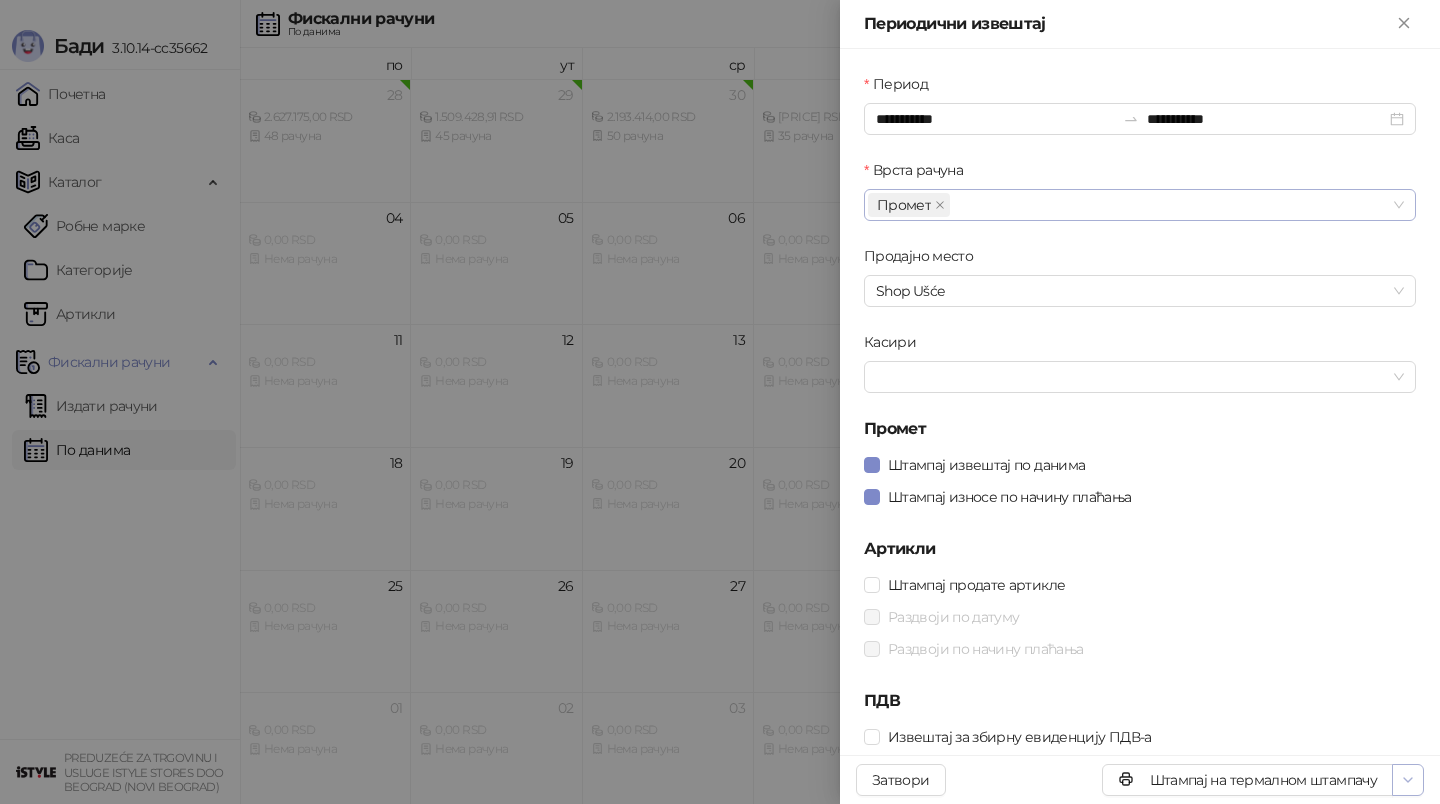 click 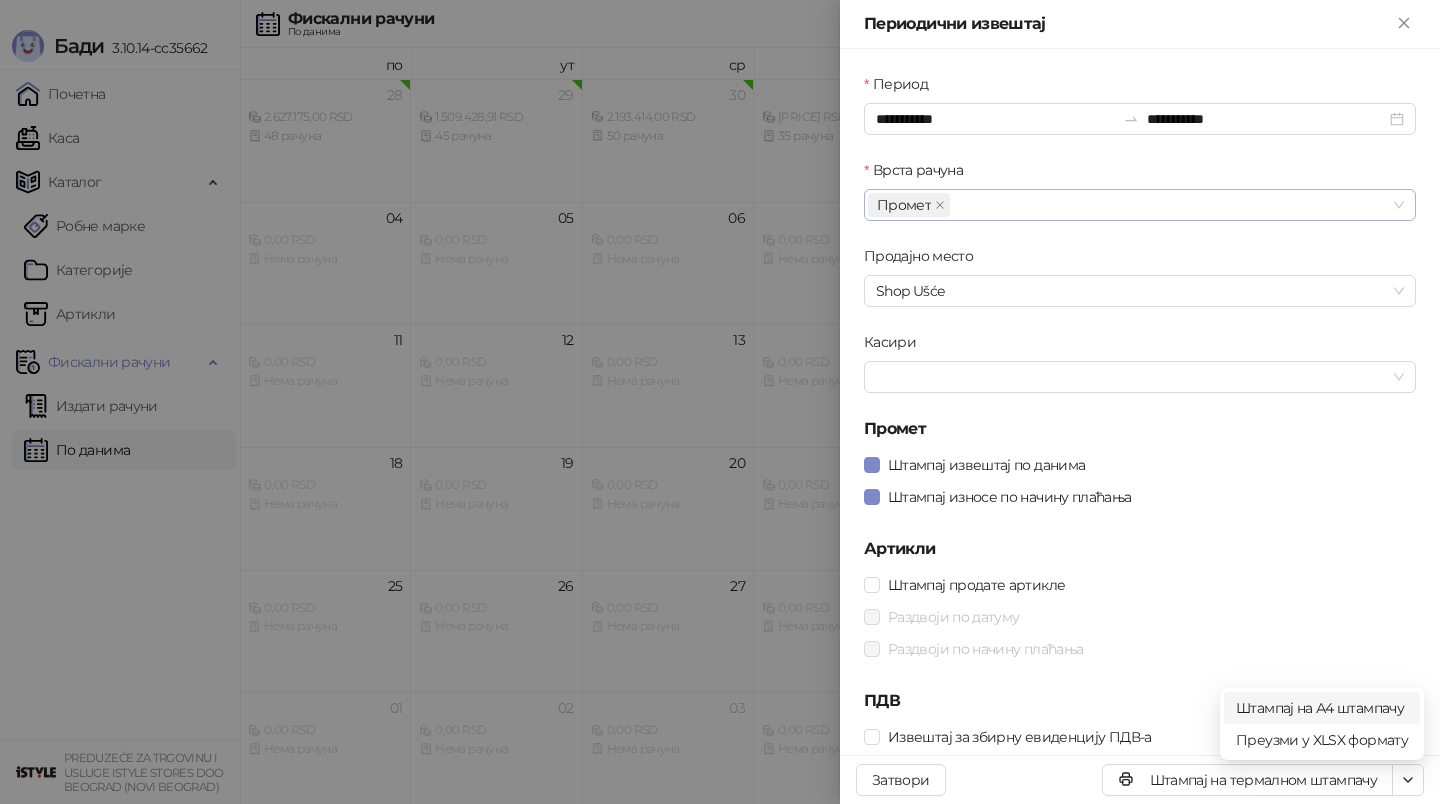 click on "Штампај на А4 штампачу" at bounding box center [1322, 708] 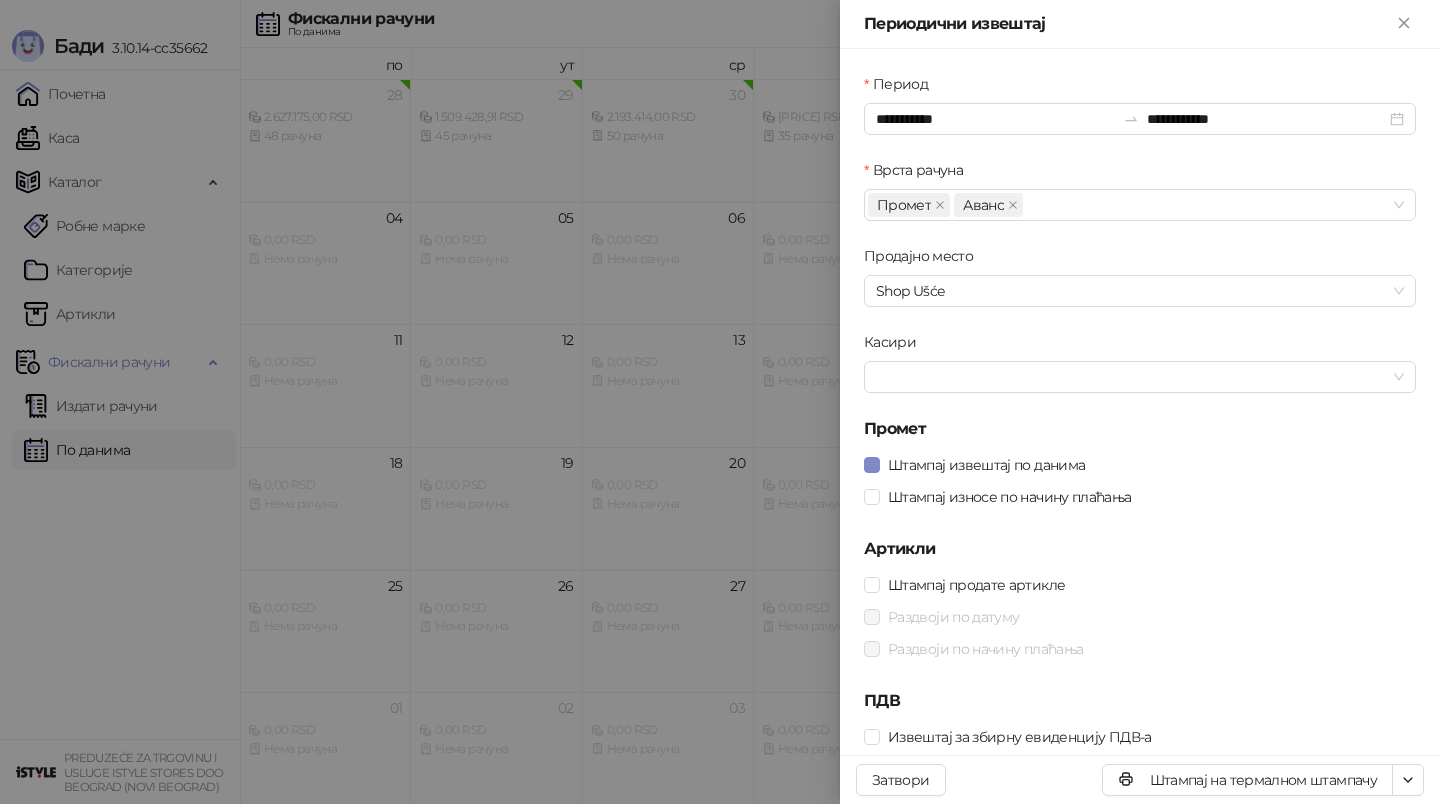 click at bounding box center (720, 402) 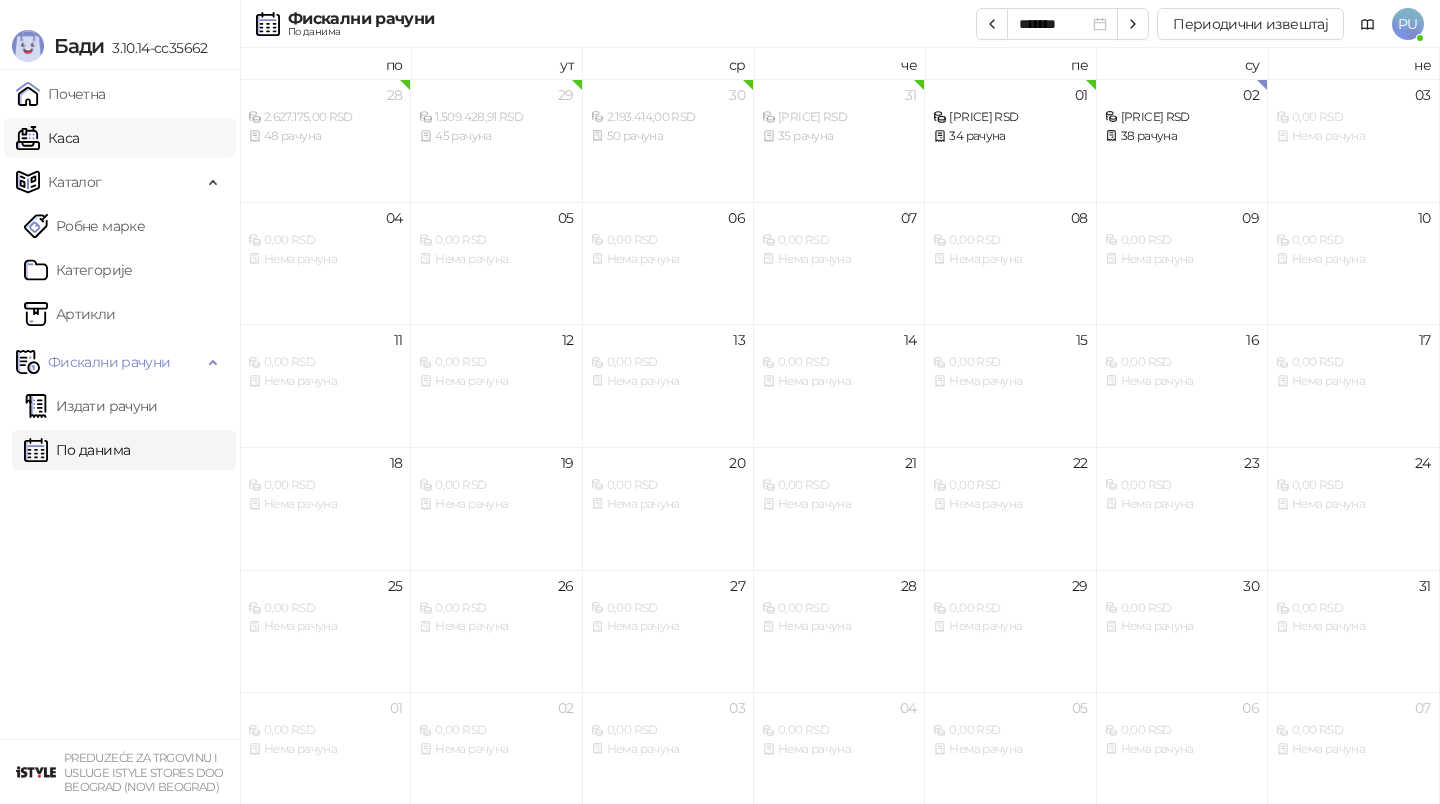 click on "Каса" at bounding box center (47, 138) 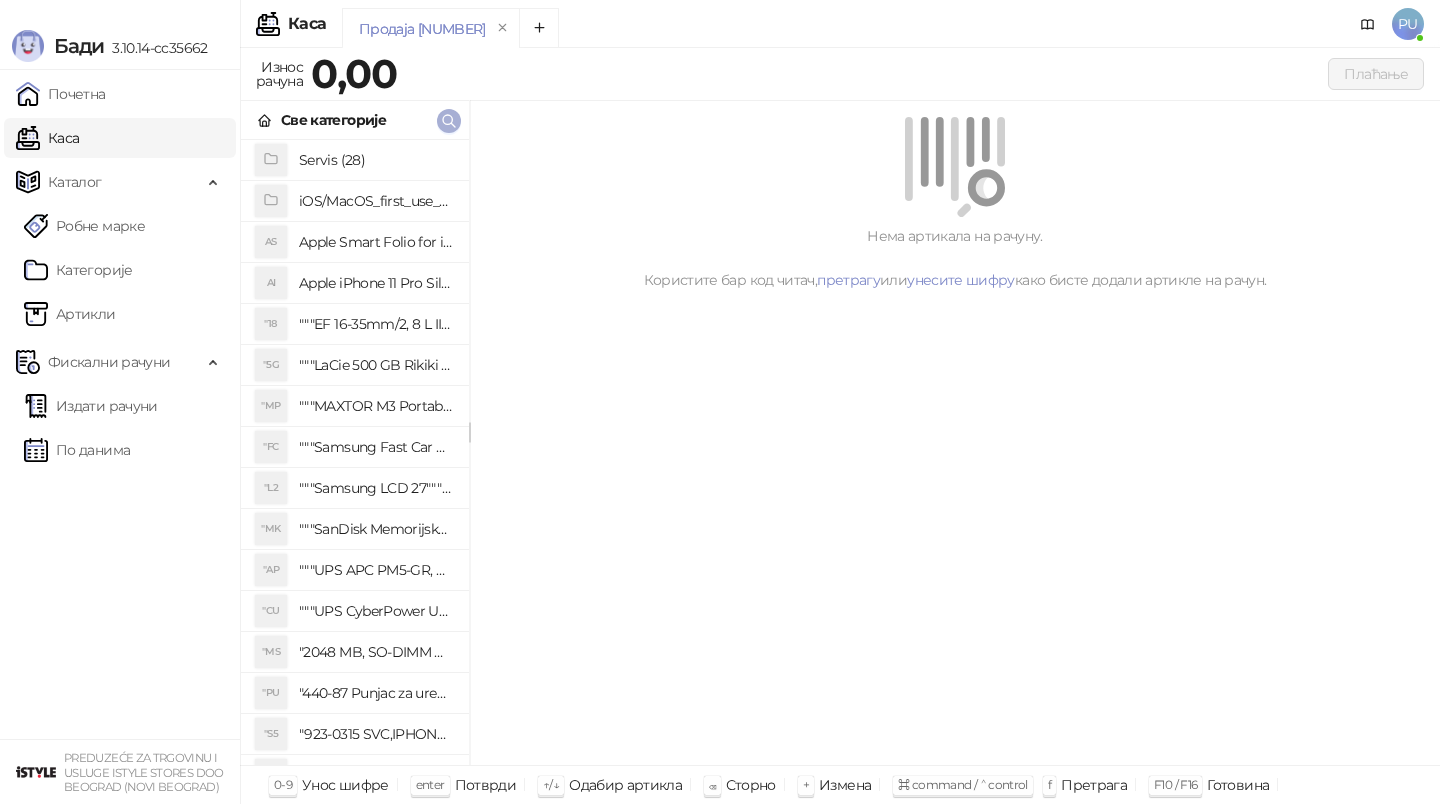 click 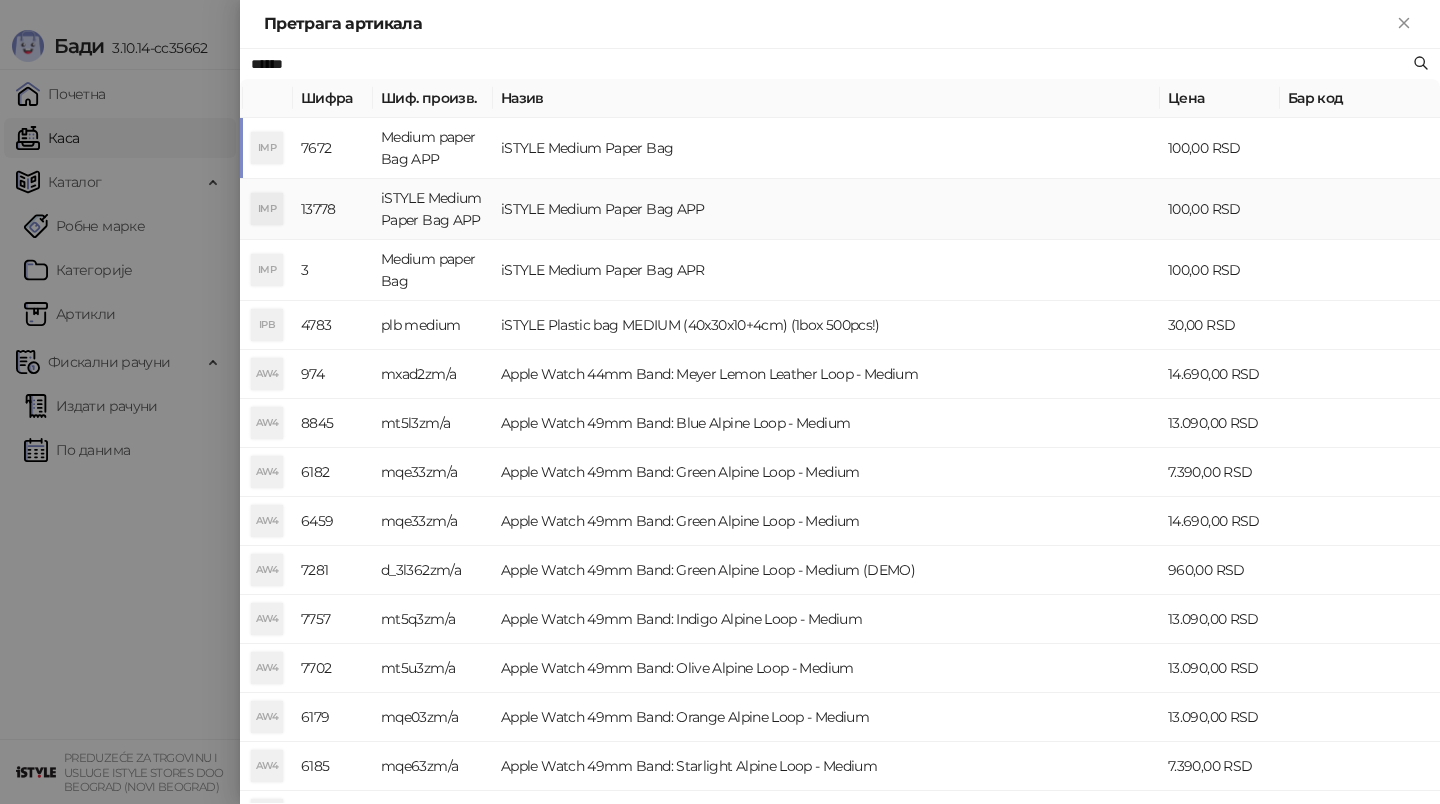 type on "******" 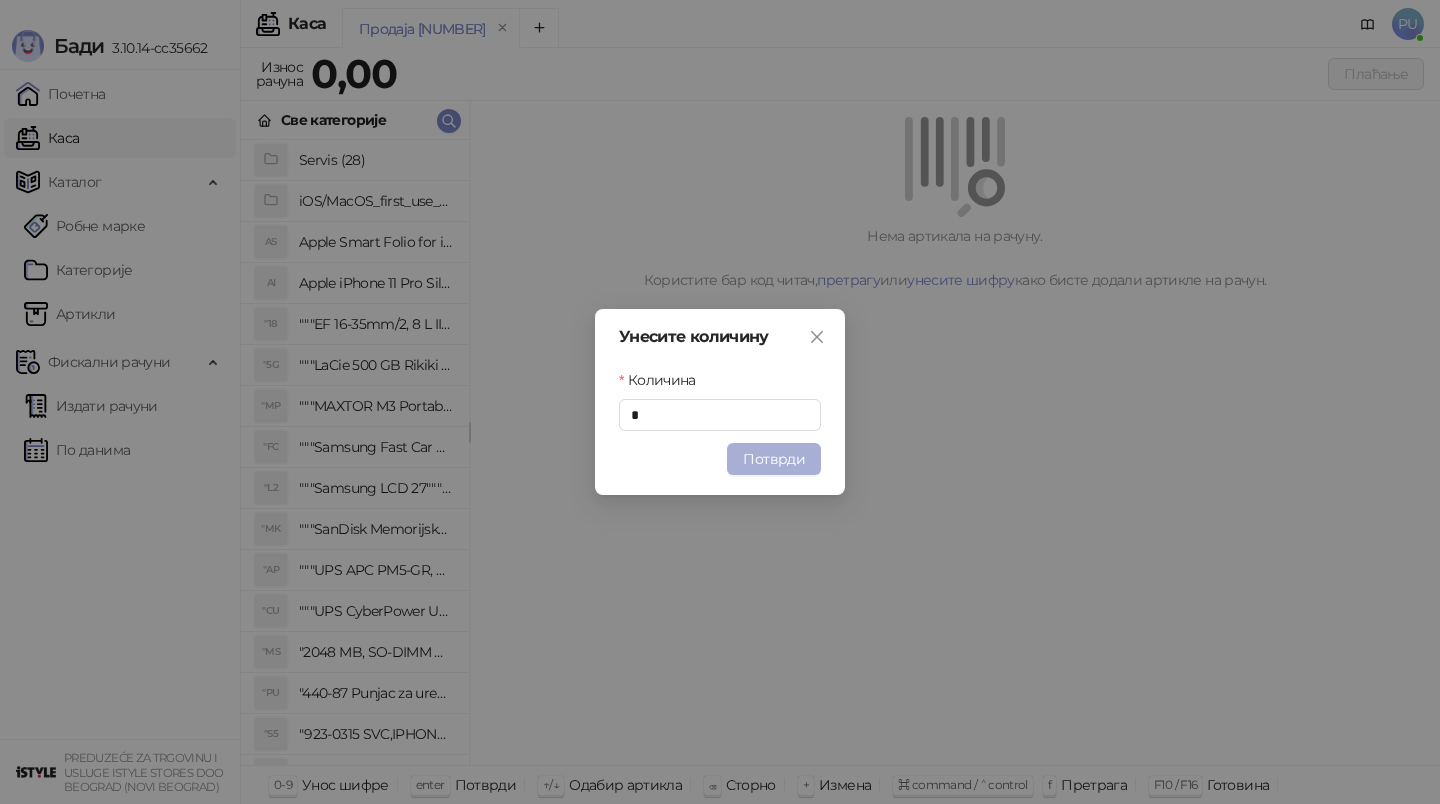 click on "Потврди" at bounding box center [774, 459] 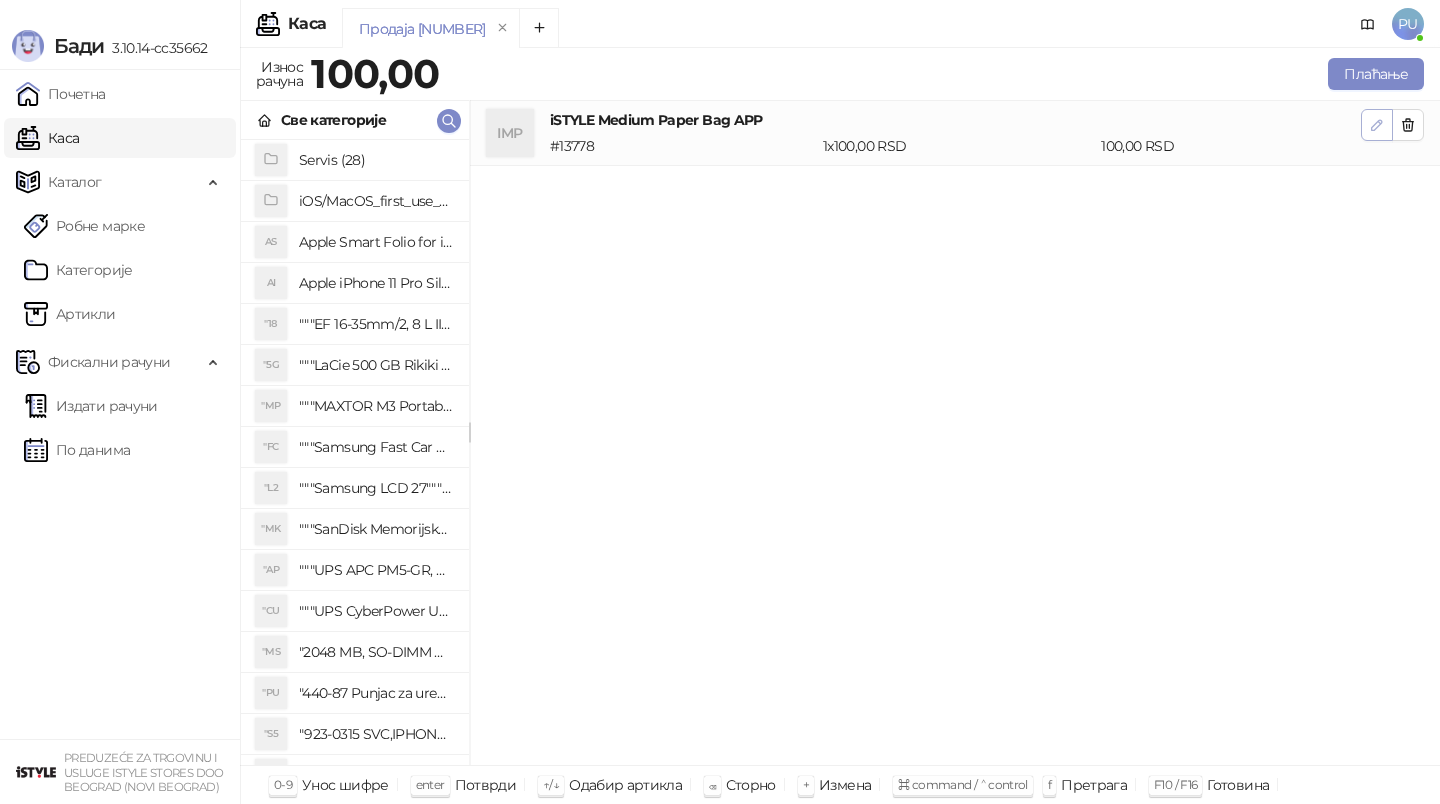 click 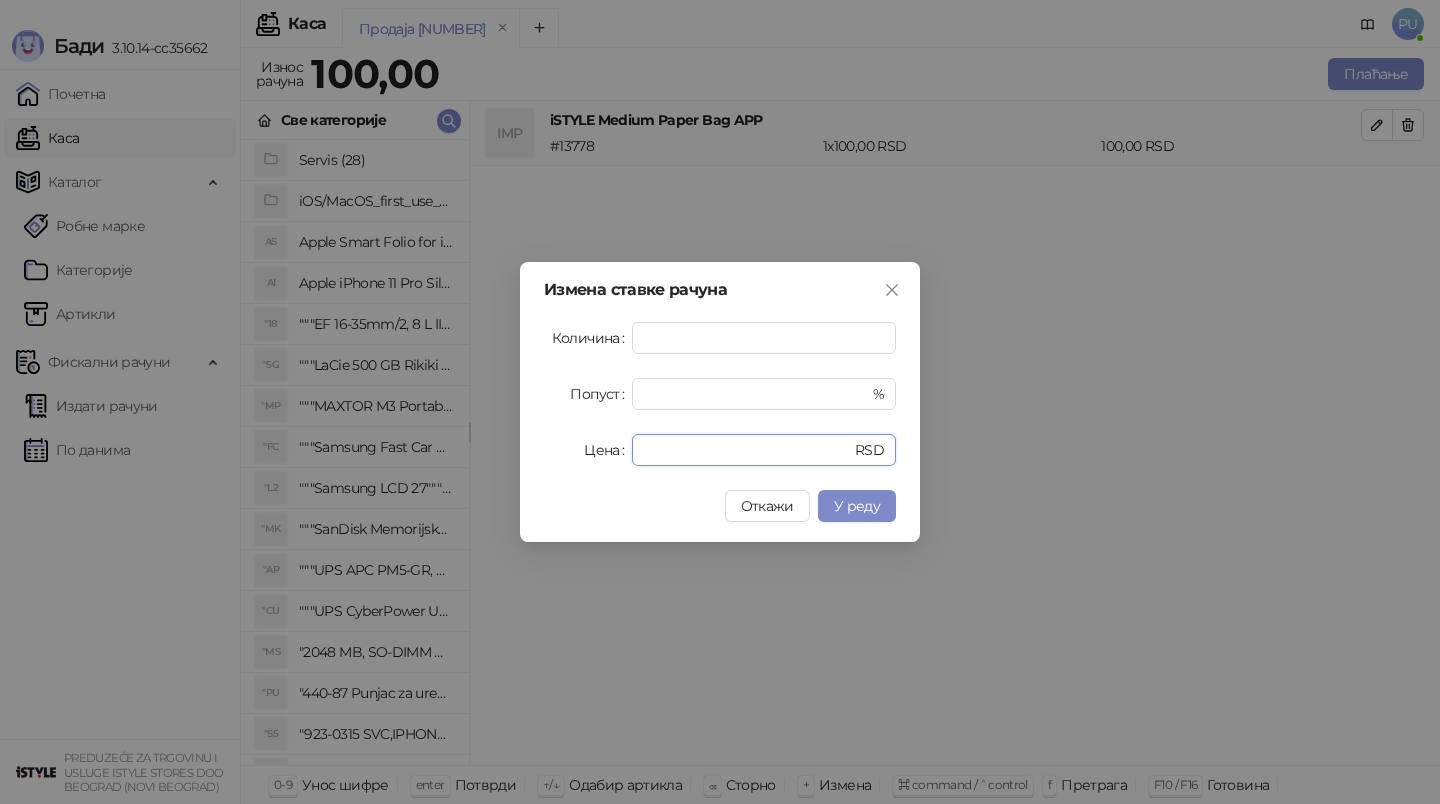 drag, startPoint x: 698, startPoint y: 444, endPoint x: 527, endPoint y: 442, distance: 171.01169 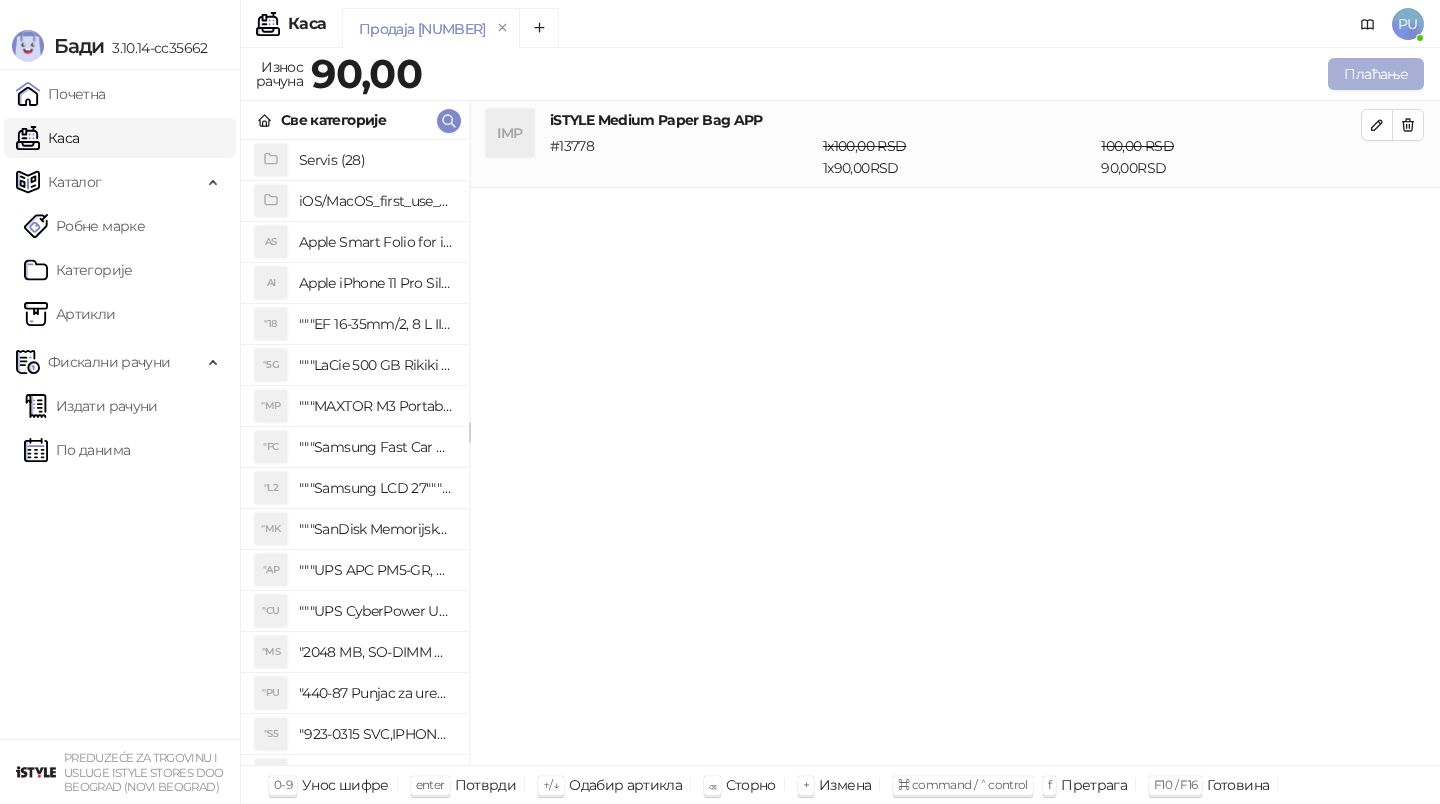 click on "Плаћање" at bounding box center (1376, 74) 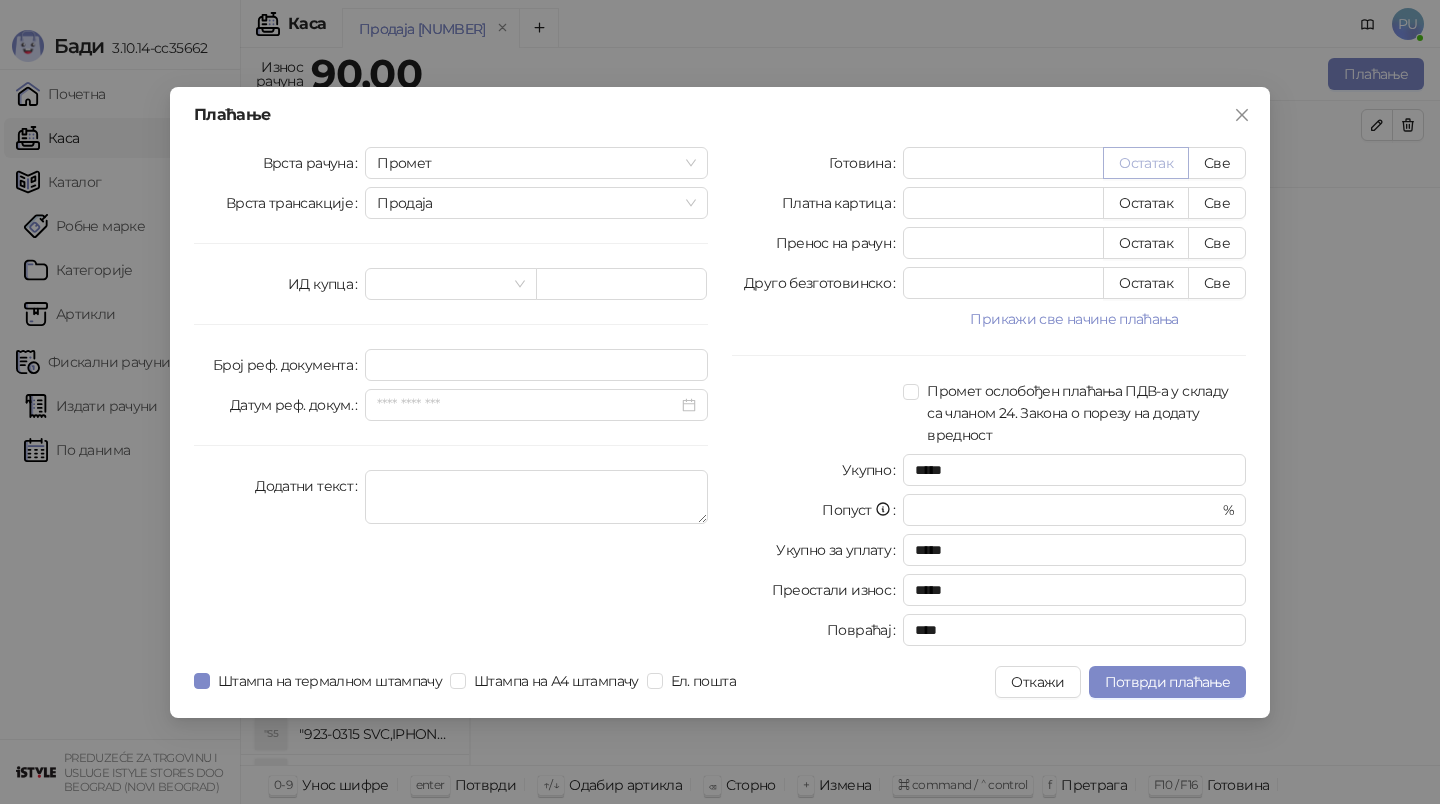 click on "Остатак" at bounding box center (1146, 163) 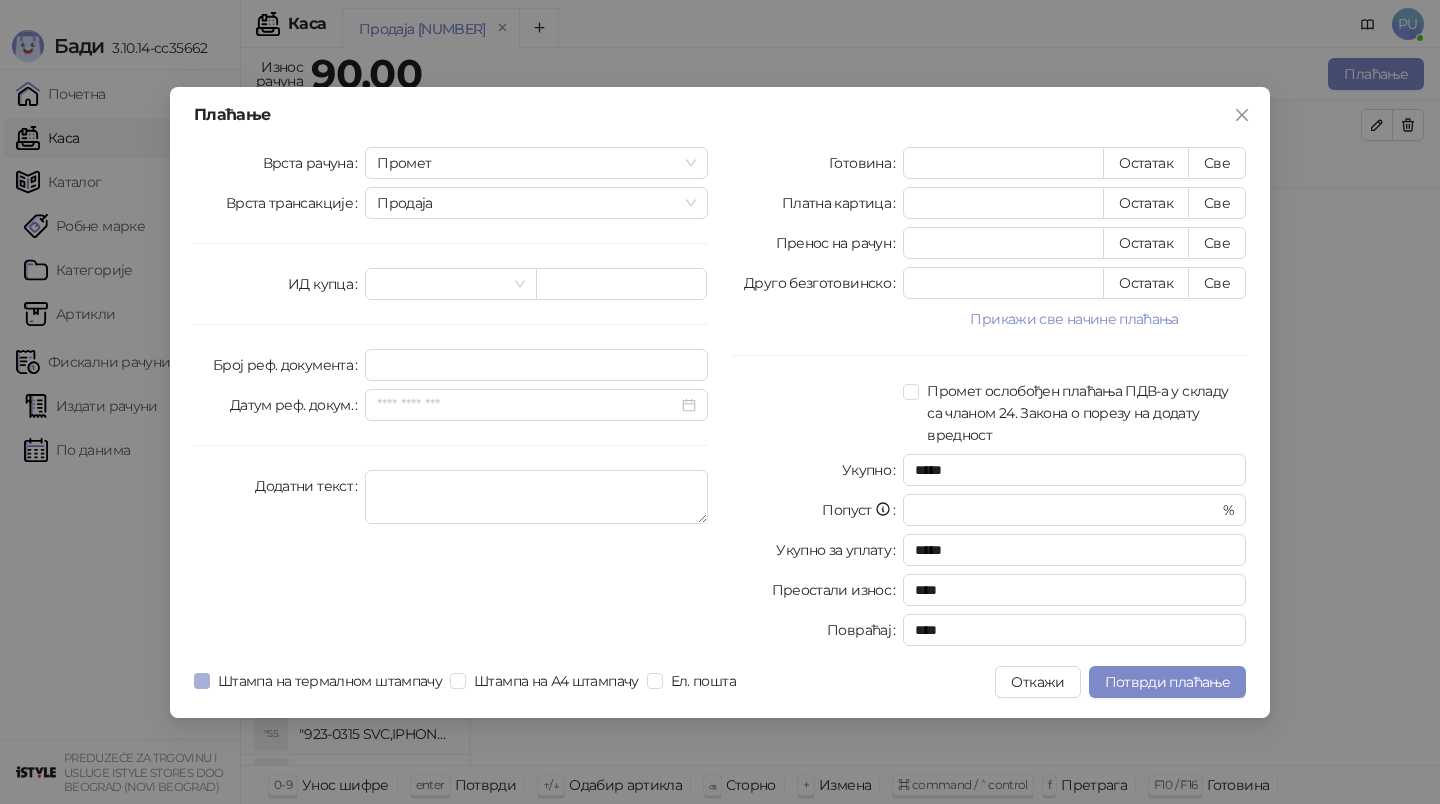 click on "Штампа на термалном штампачу" at bounding box center [330, 681] 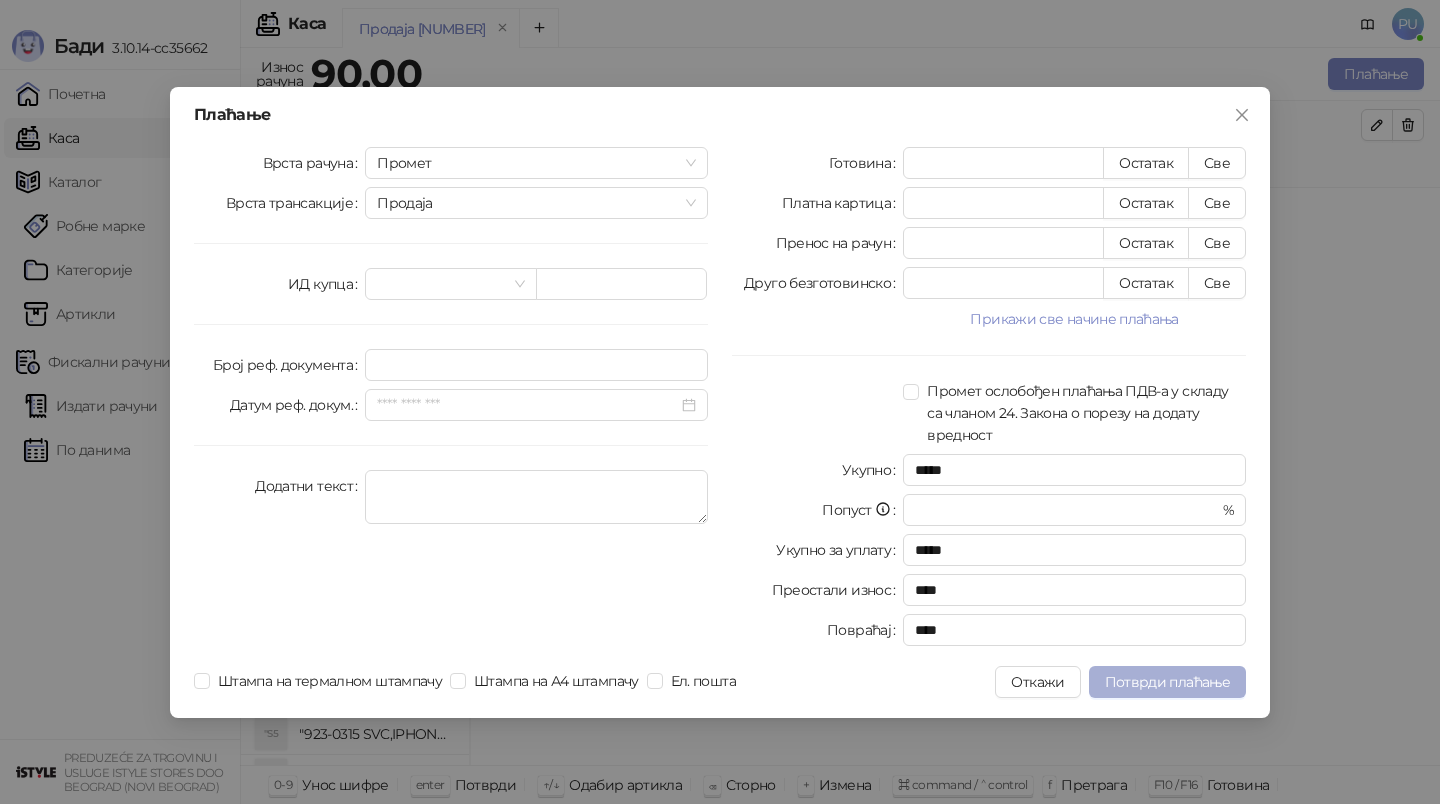 click on "Потврди плаћање" at bounding box center (1167, 682) 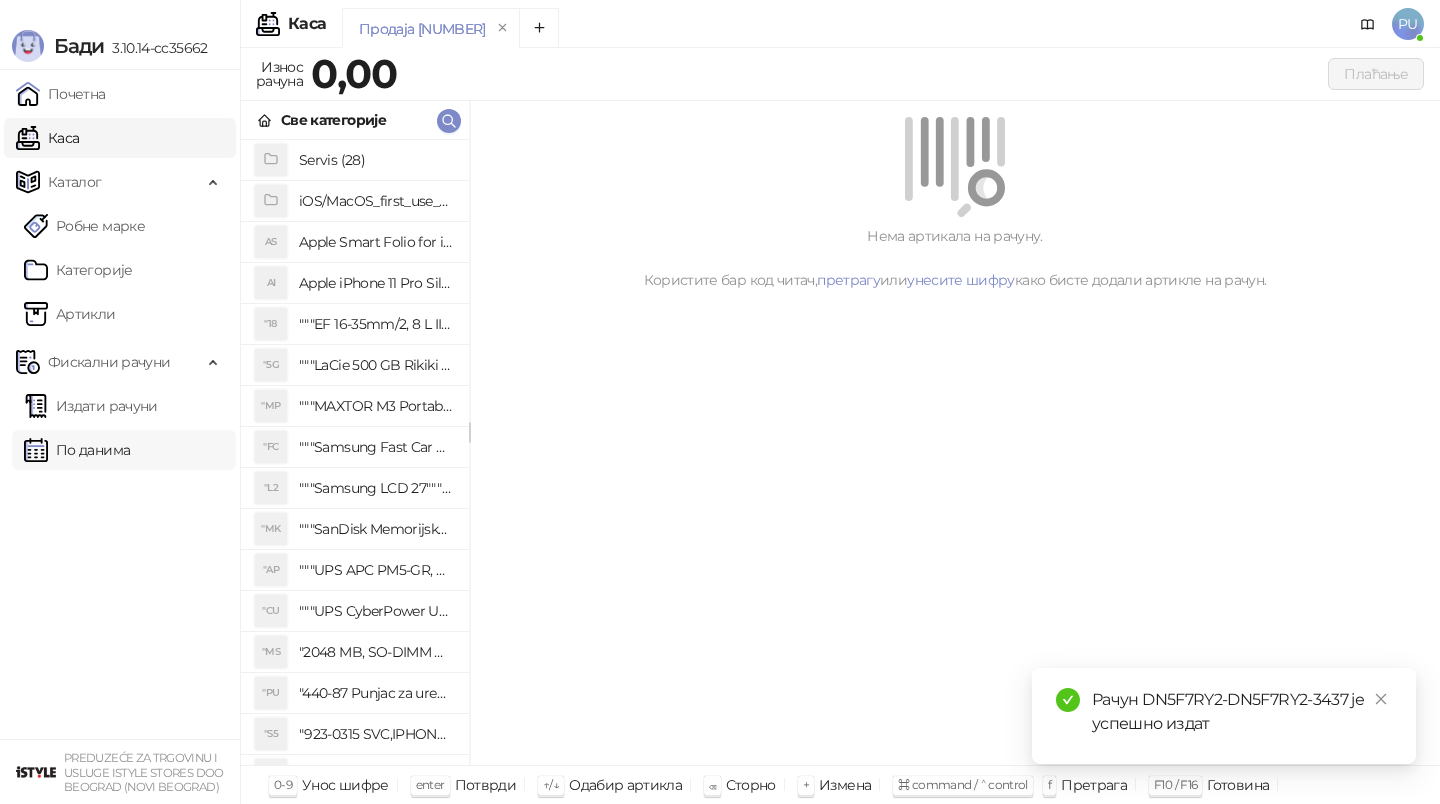 click on "По данима" at bounding box center [77, 450] 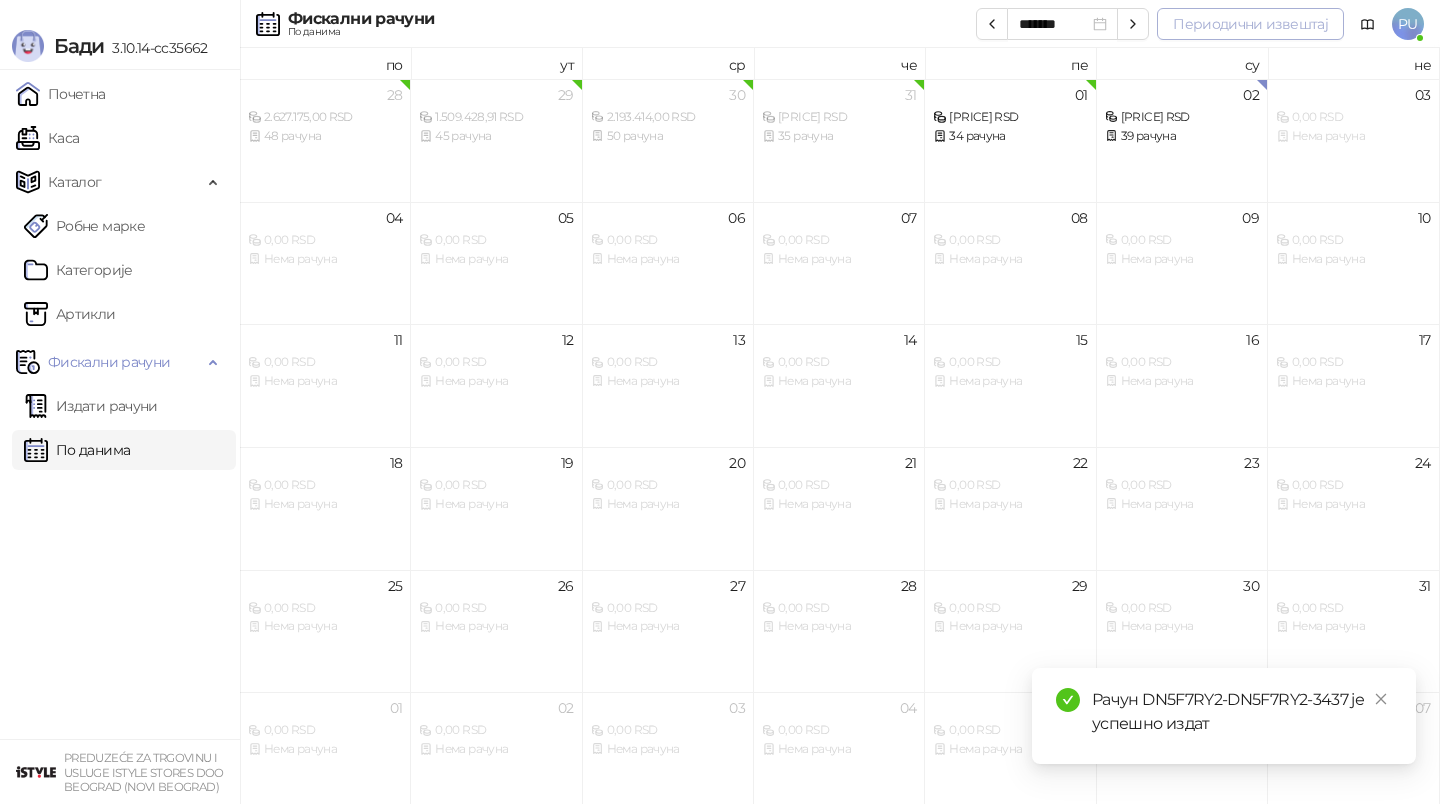 click on "Периодични извештај" at bounding box center (1250, 24) 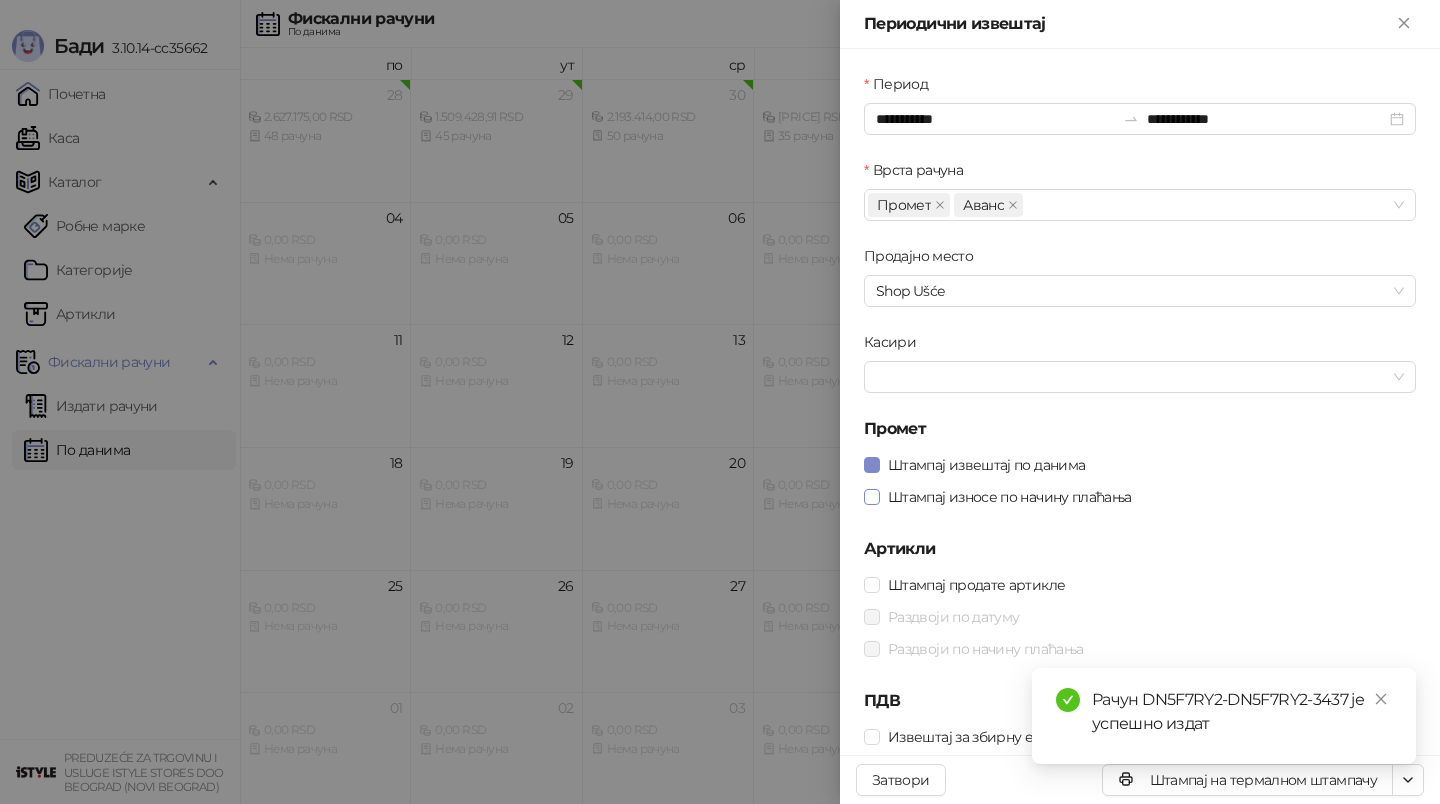 click on "Штампај износе по начину плаћања" at bounding box center [1010, 497] 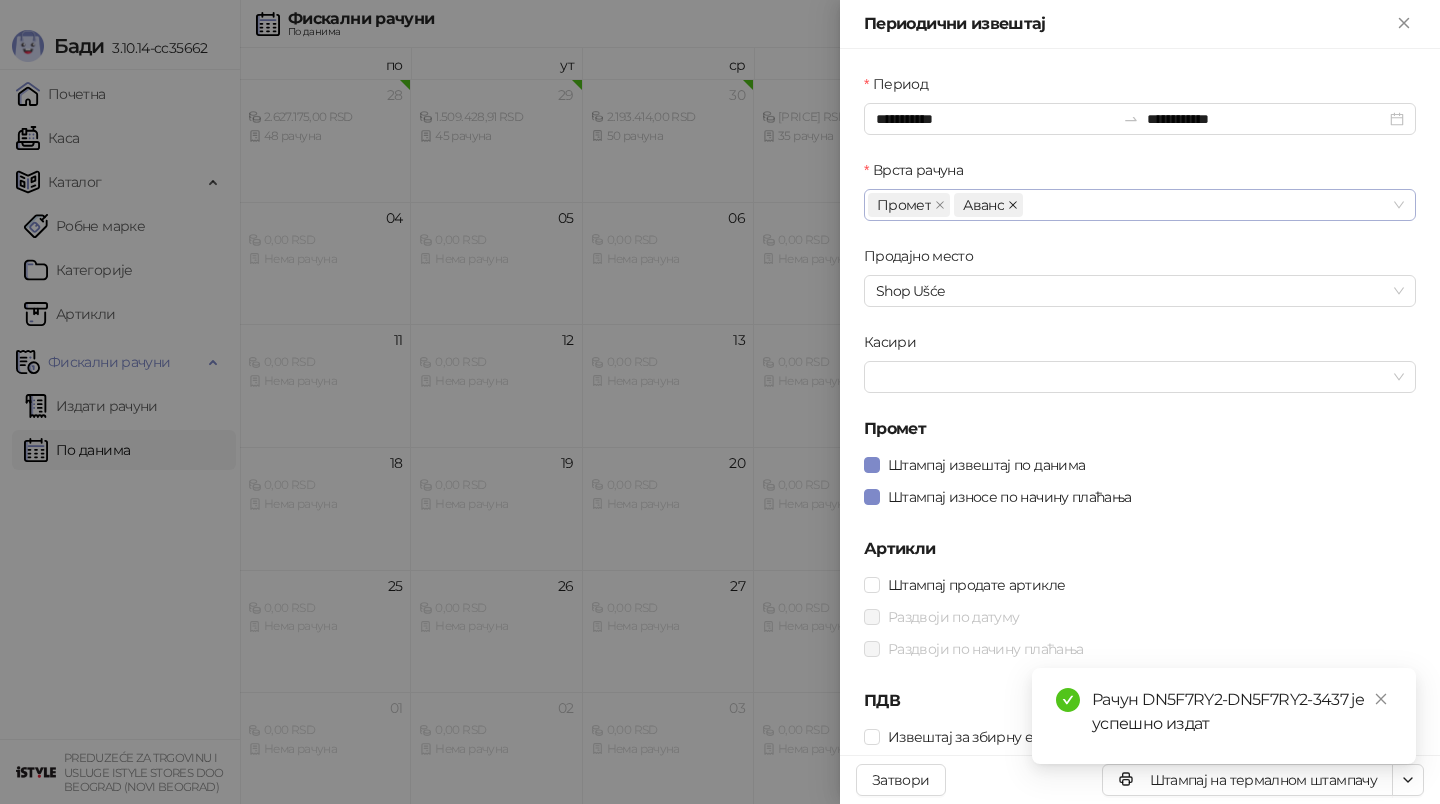 click 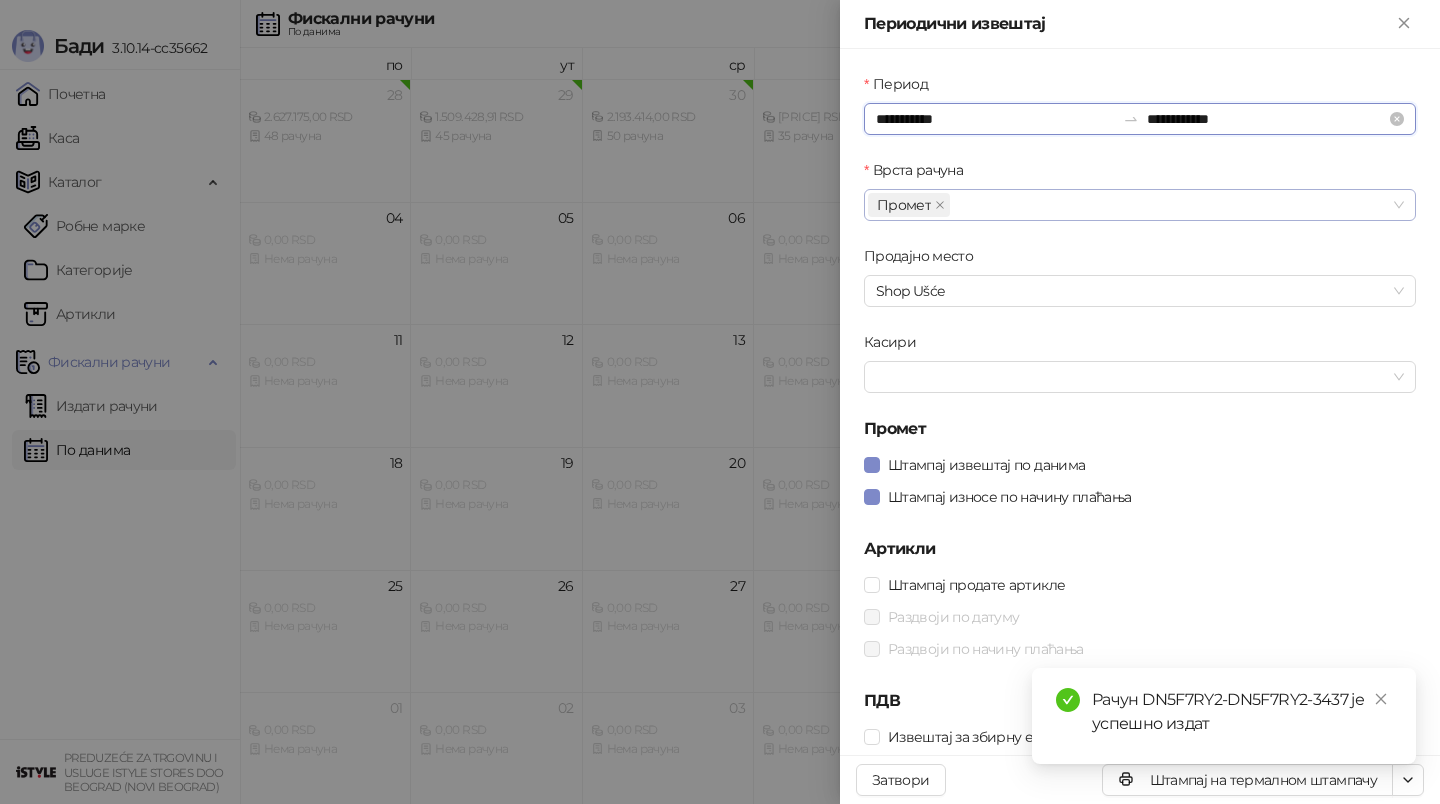 click on "**********" at bounding box center [995, 119] 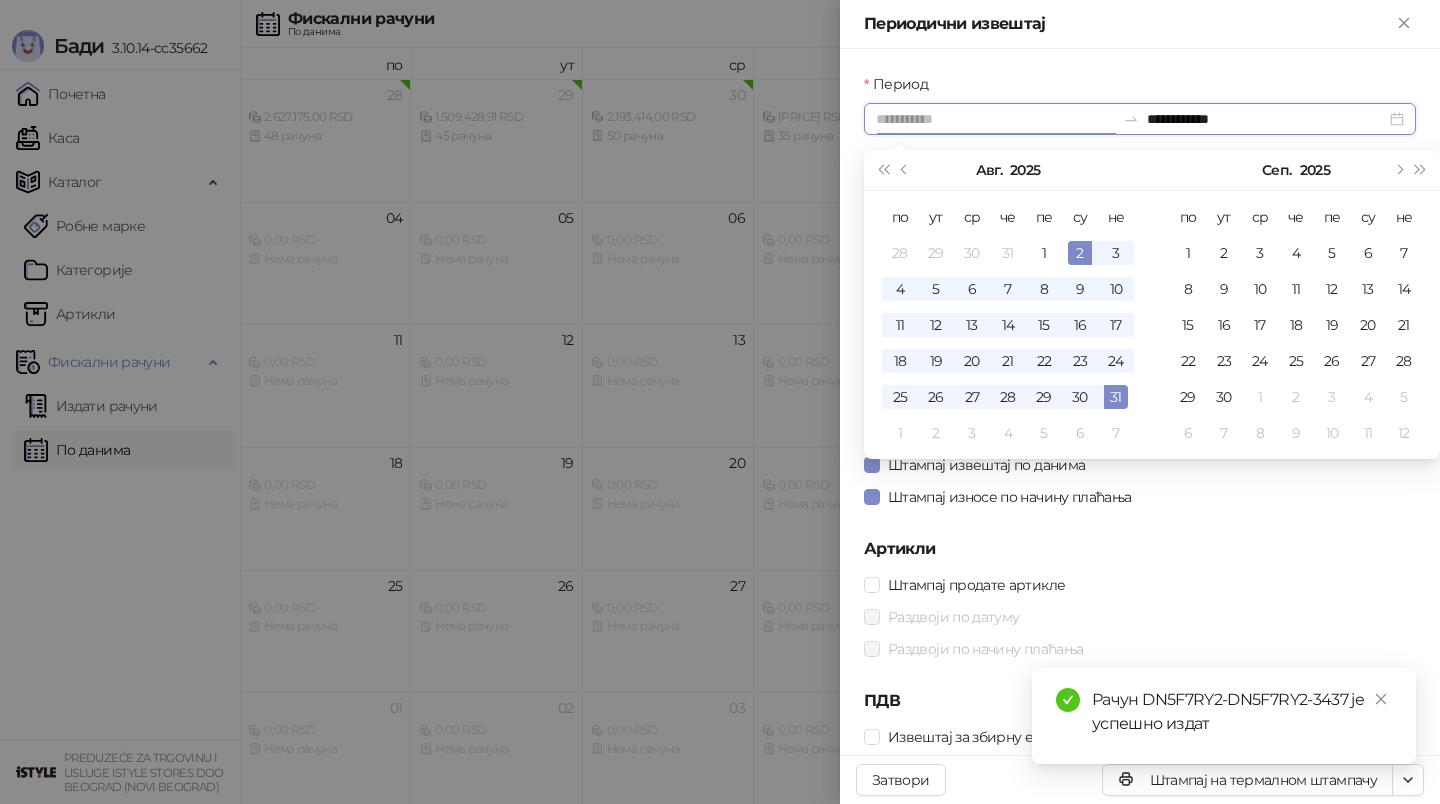 type on "**********" 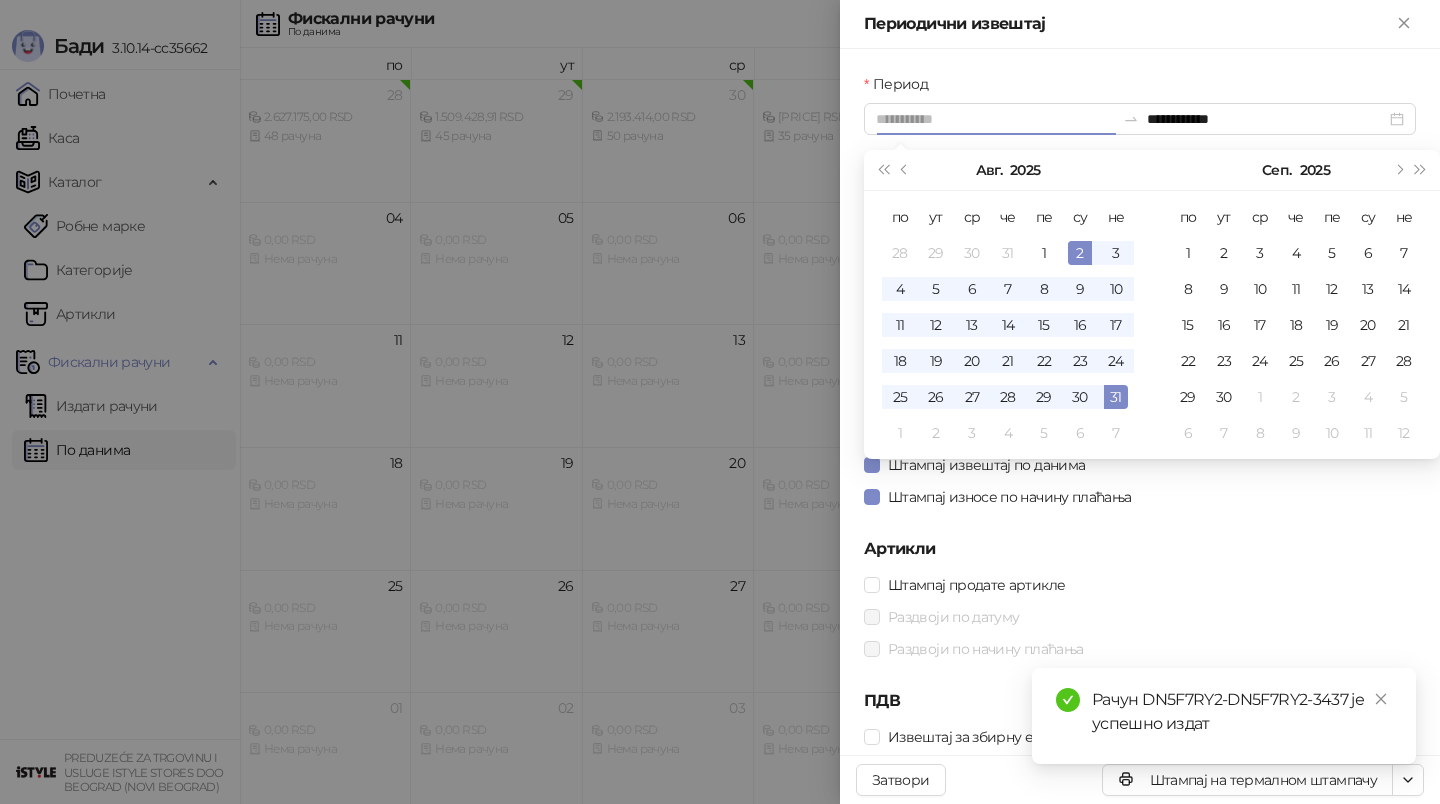click on "2" at bounding box center (1080, 253) 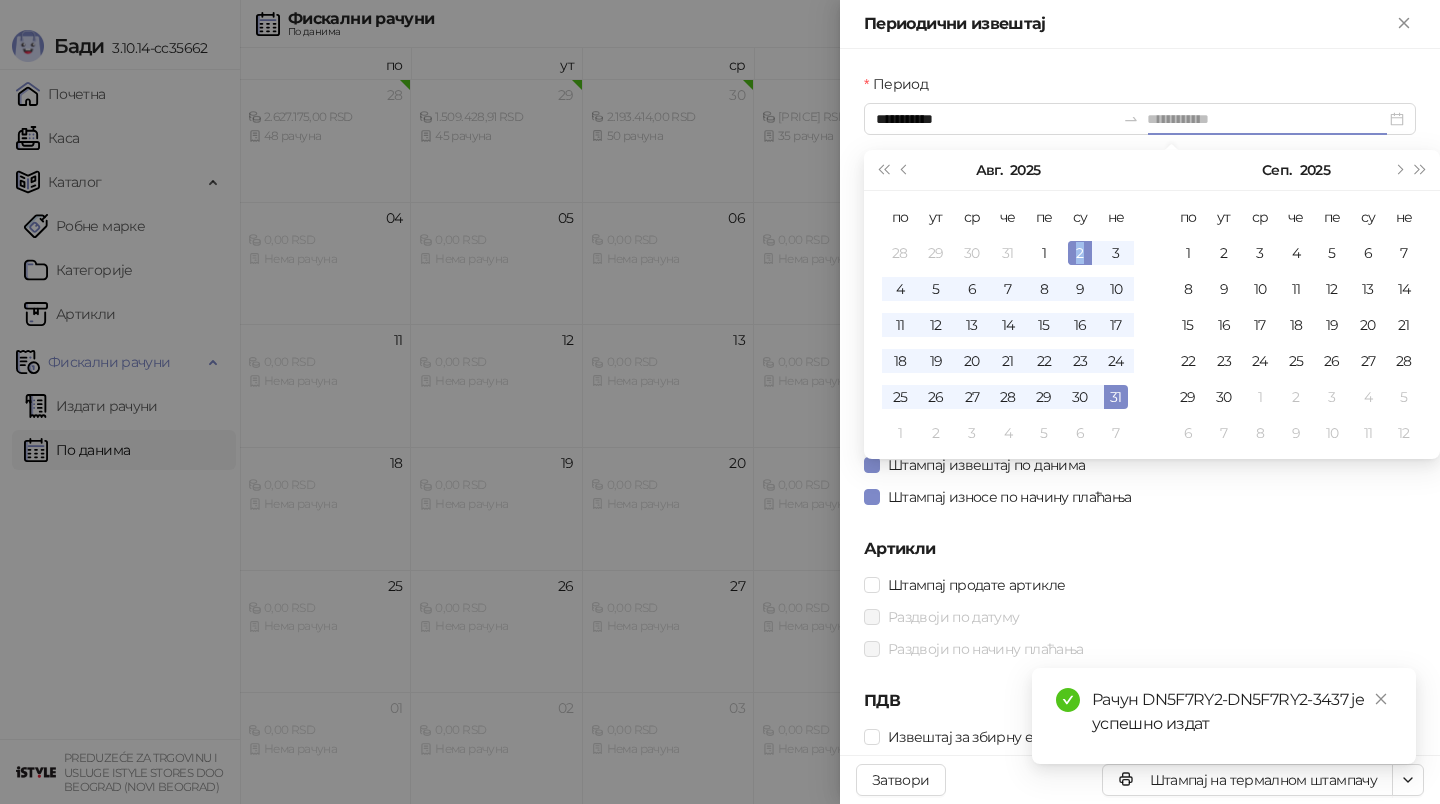 click on "2" at bounding box center (1080, 253) 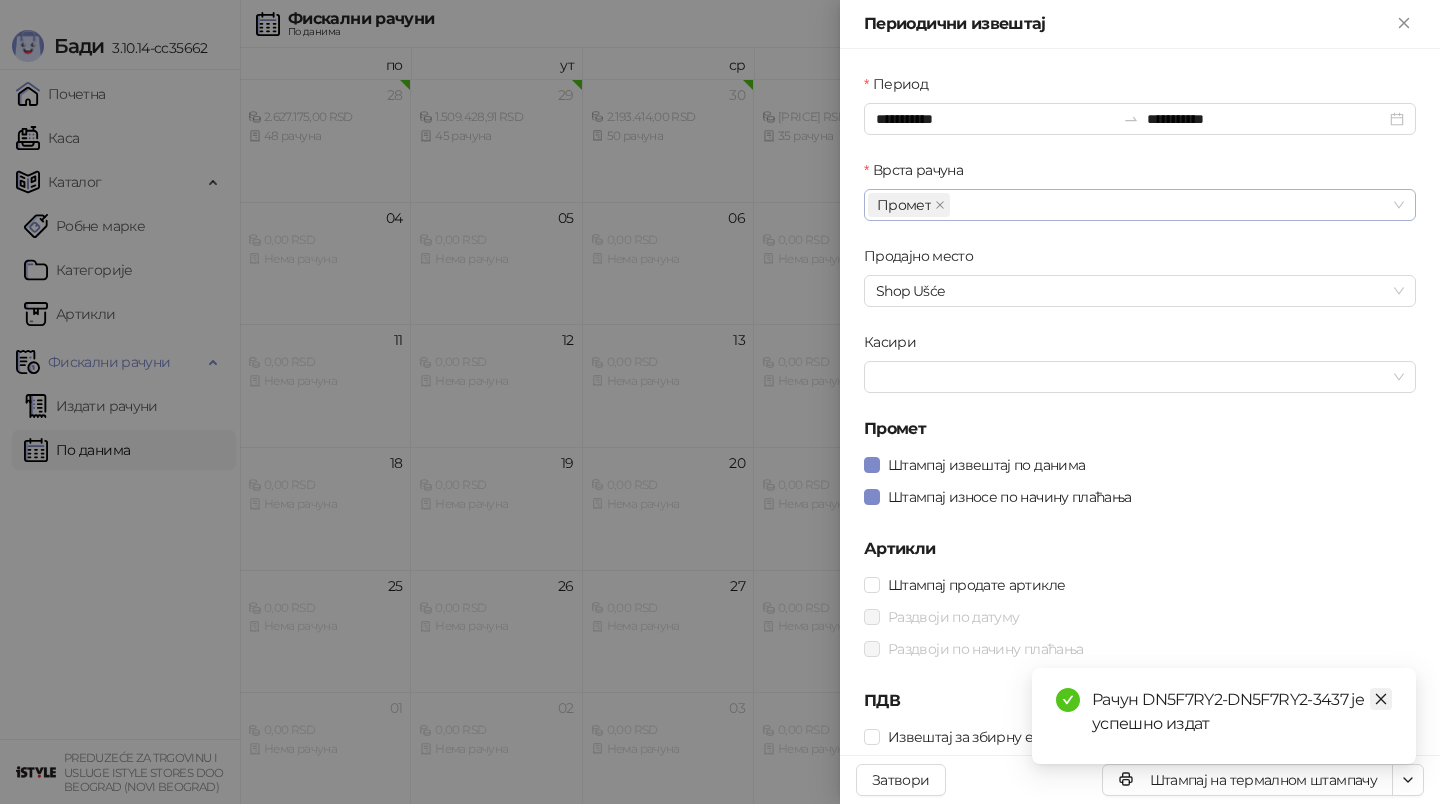 click 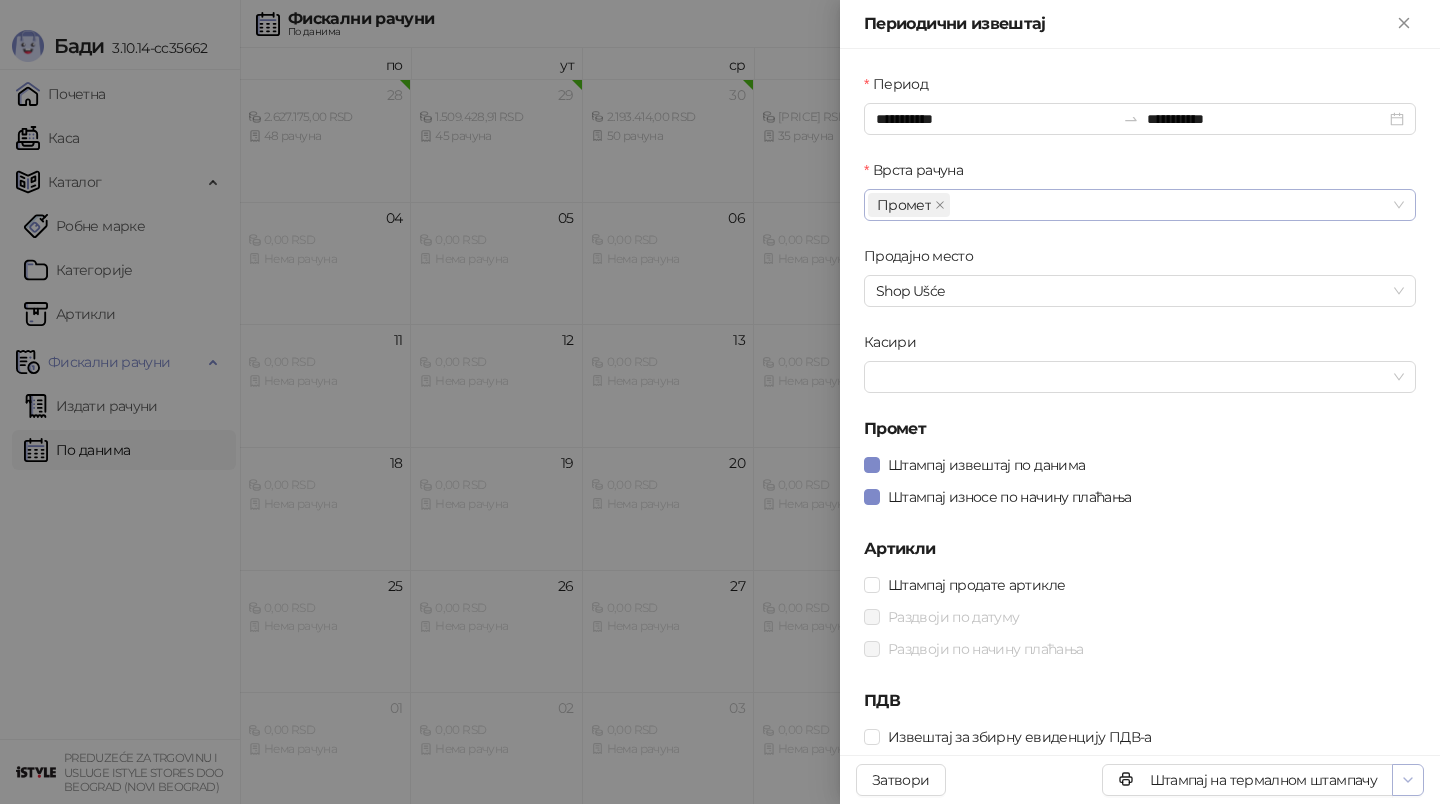 click 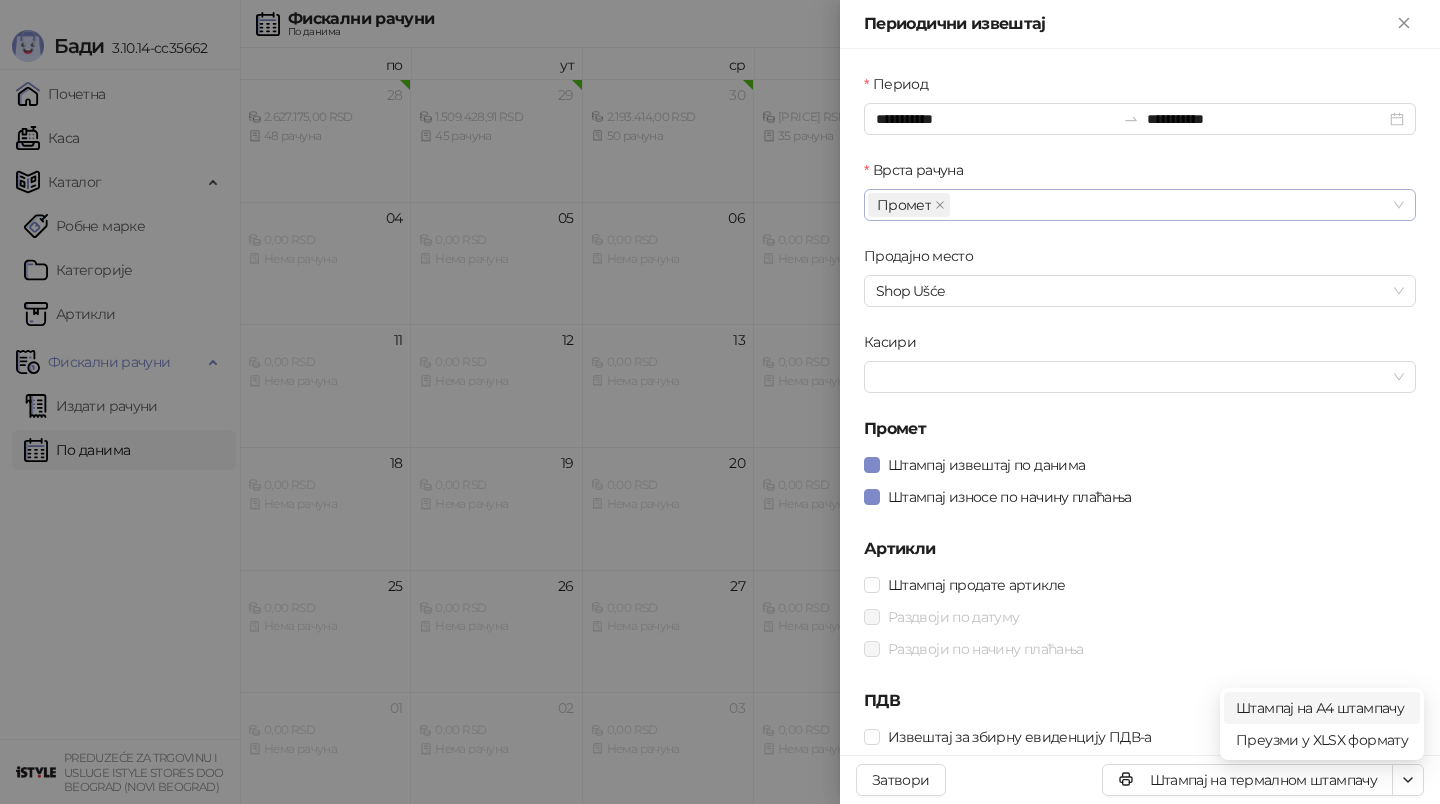 click on "Штампај на А4 штампачу" at bounding box center [1322, 708] 